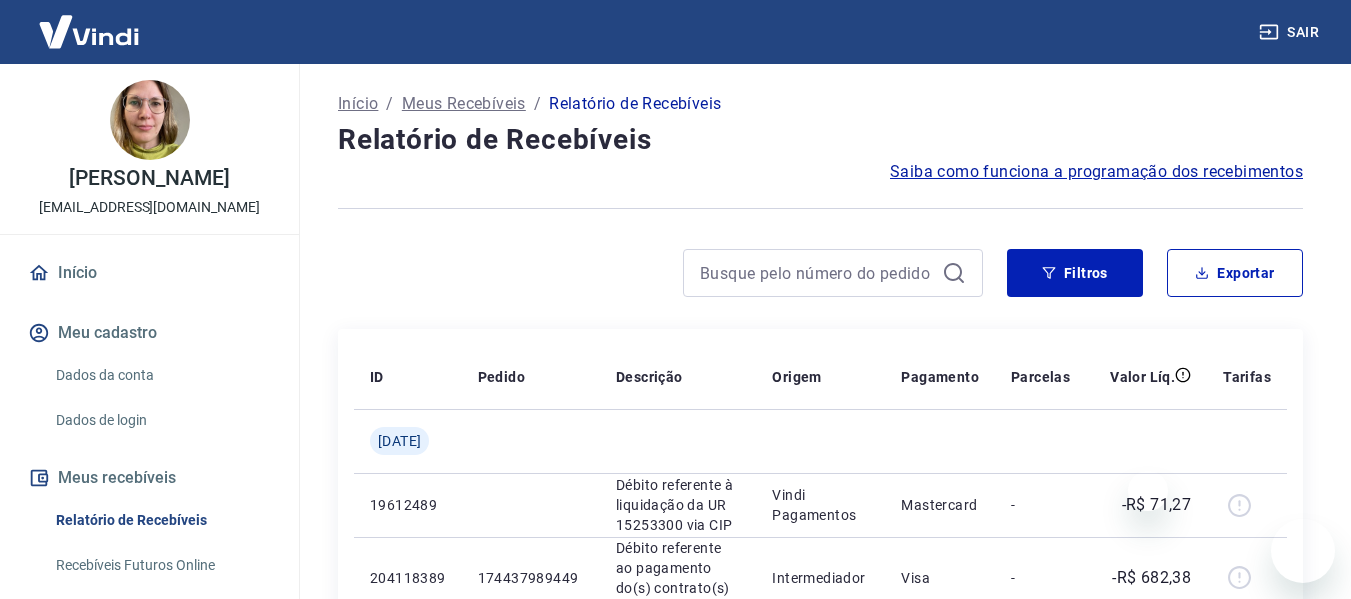 scroll, scrollTop: 1022, scrollLeft: 0, axis: vertical 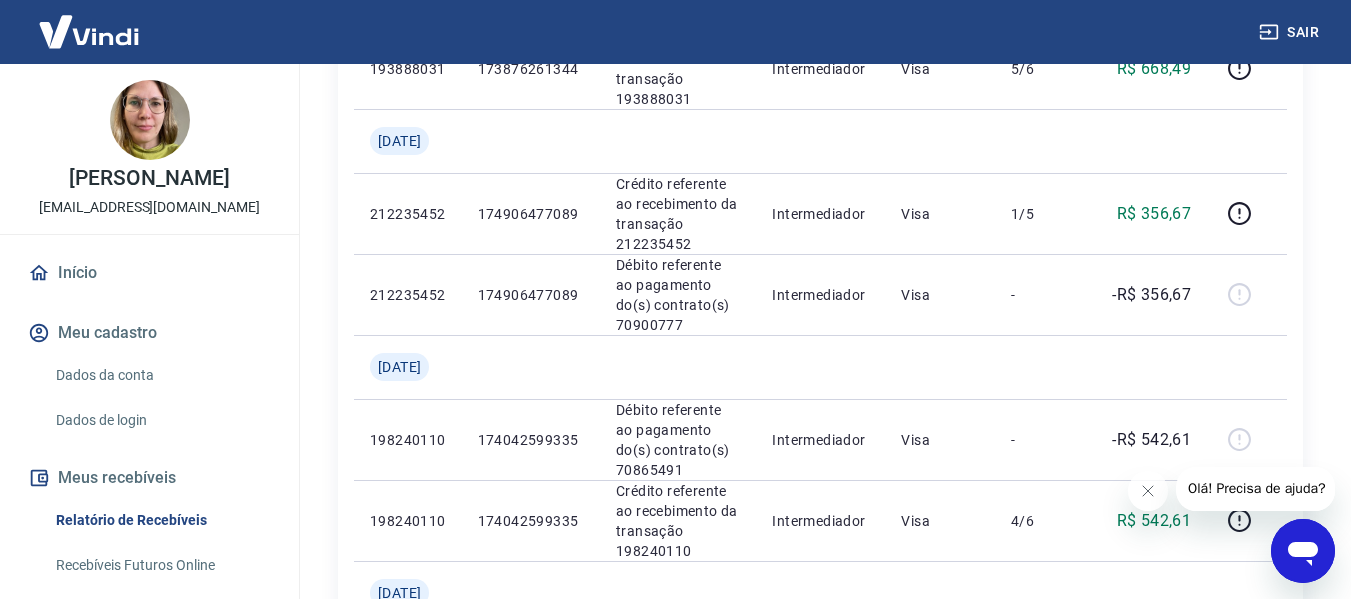 click on "Meu cadastro" at bounding box center [149, 333] 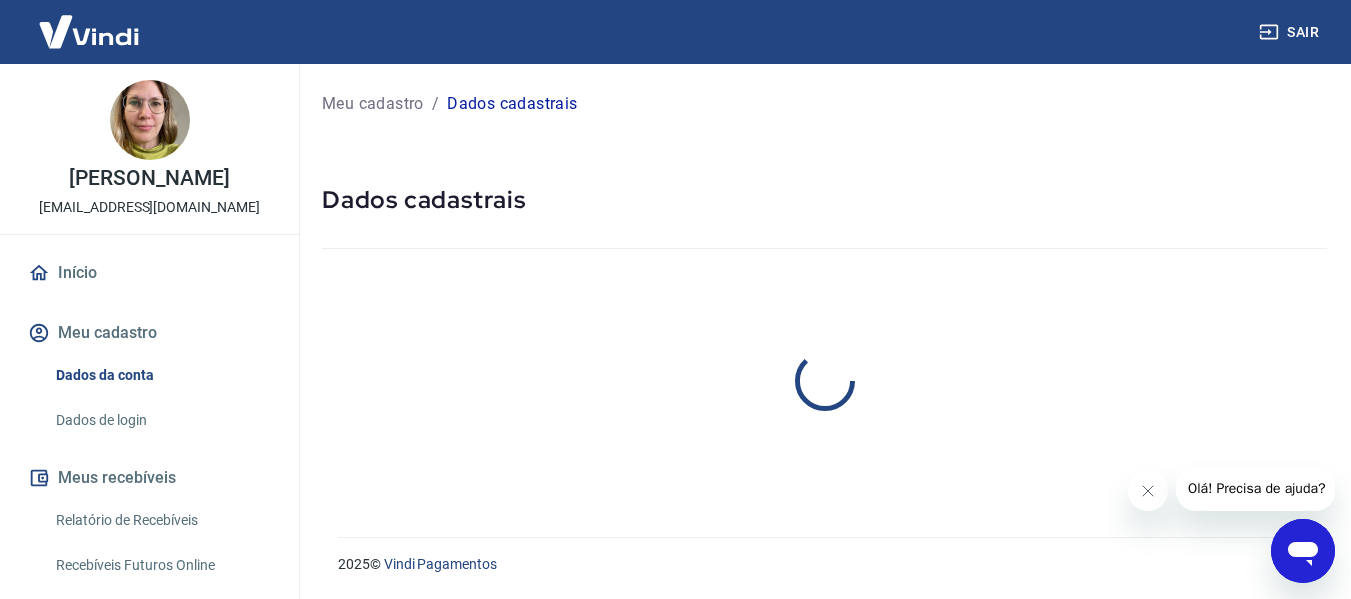 scroll, scrollTop: 0, scrollLeft: 0, axis: both 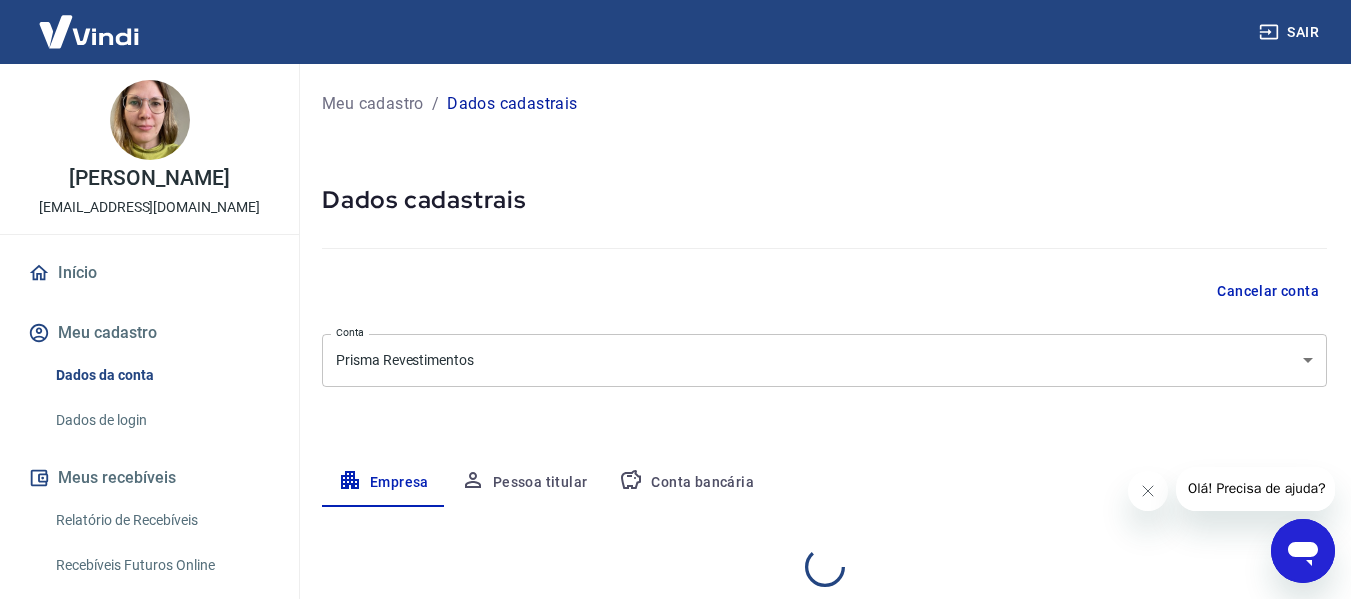select on "PR" 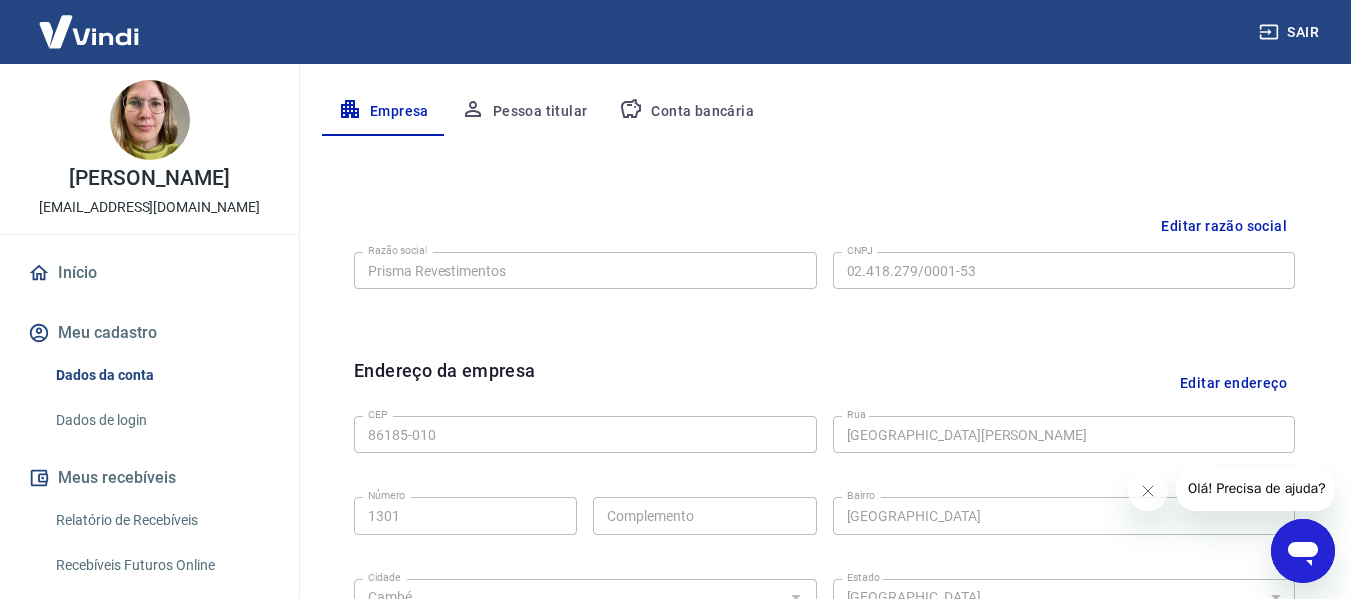 scroll, scrollTop: 500, scrollLeft: 0, axis: vertical 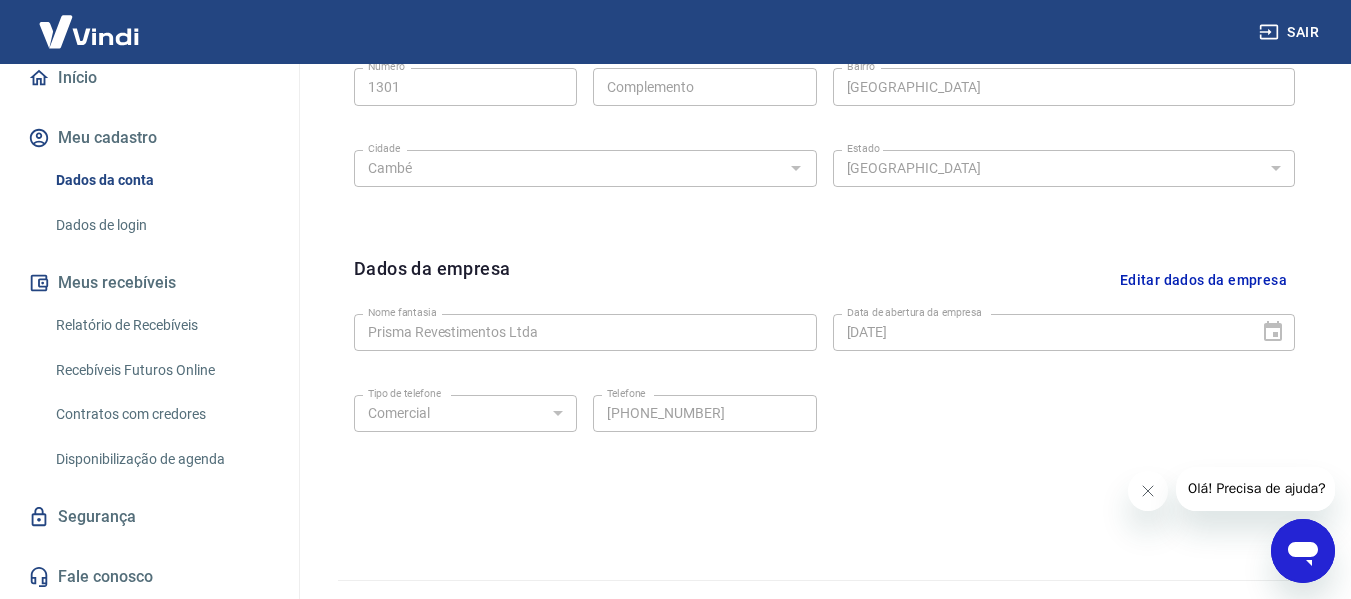 click 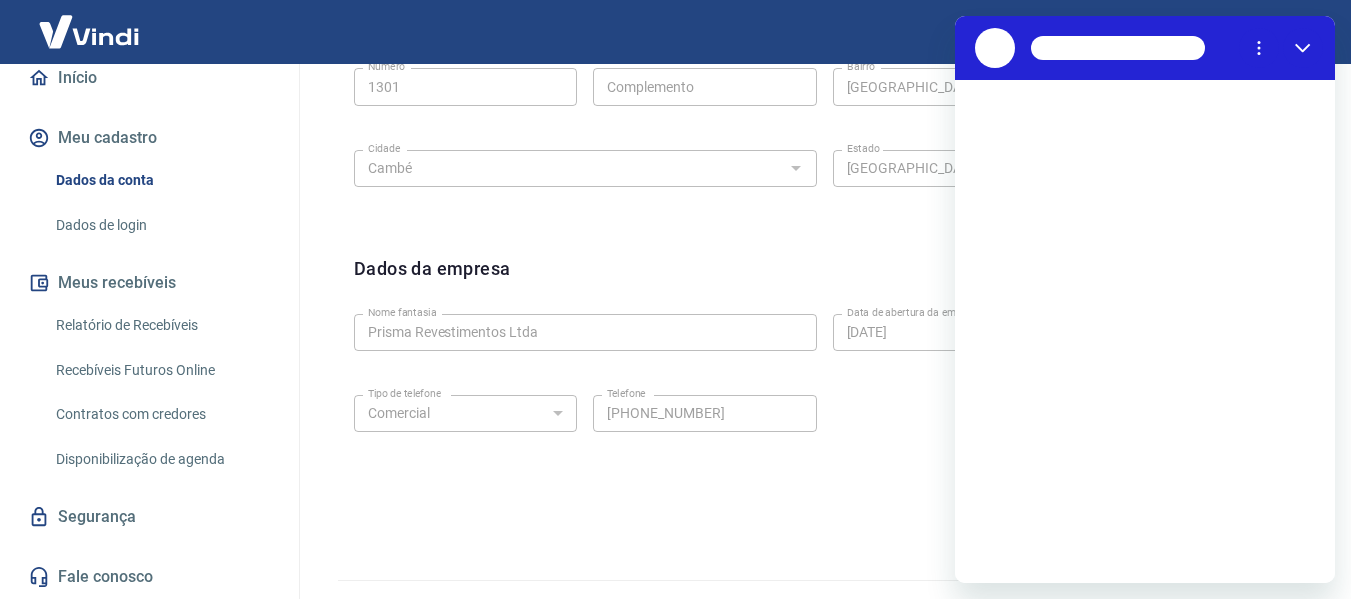 scroll, scrollTop: 0, scrollLeft: 0, axis: both 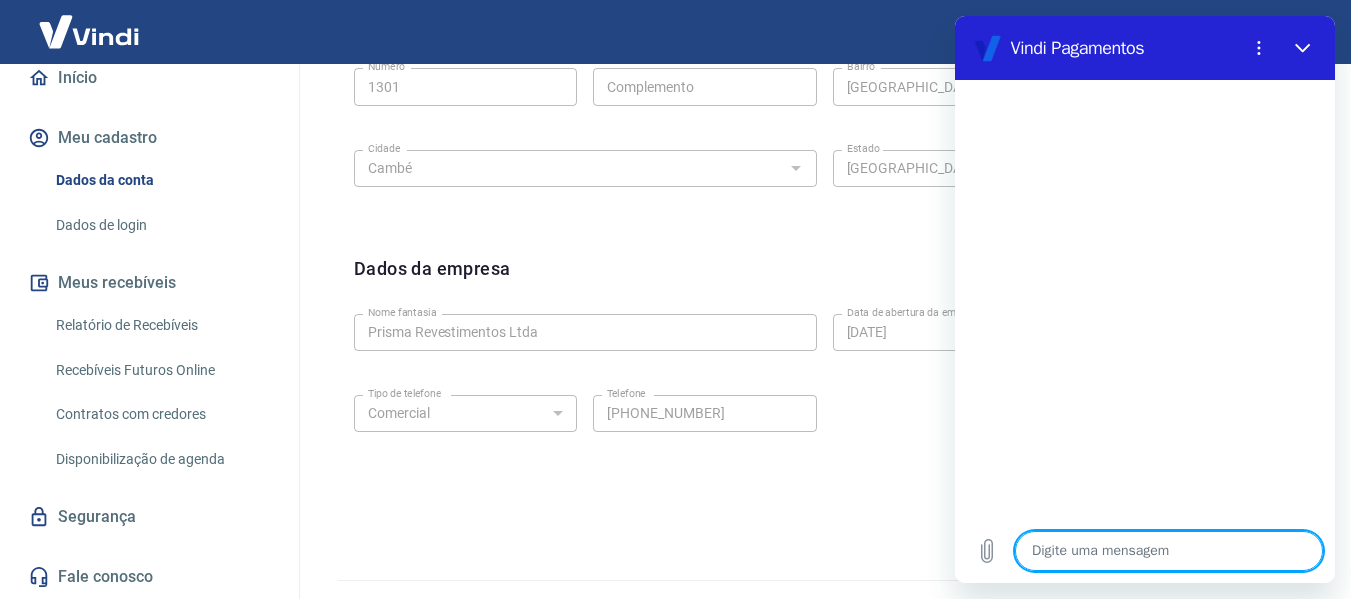 type on "b" 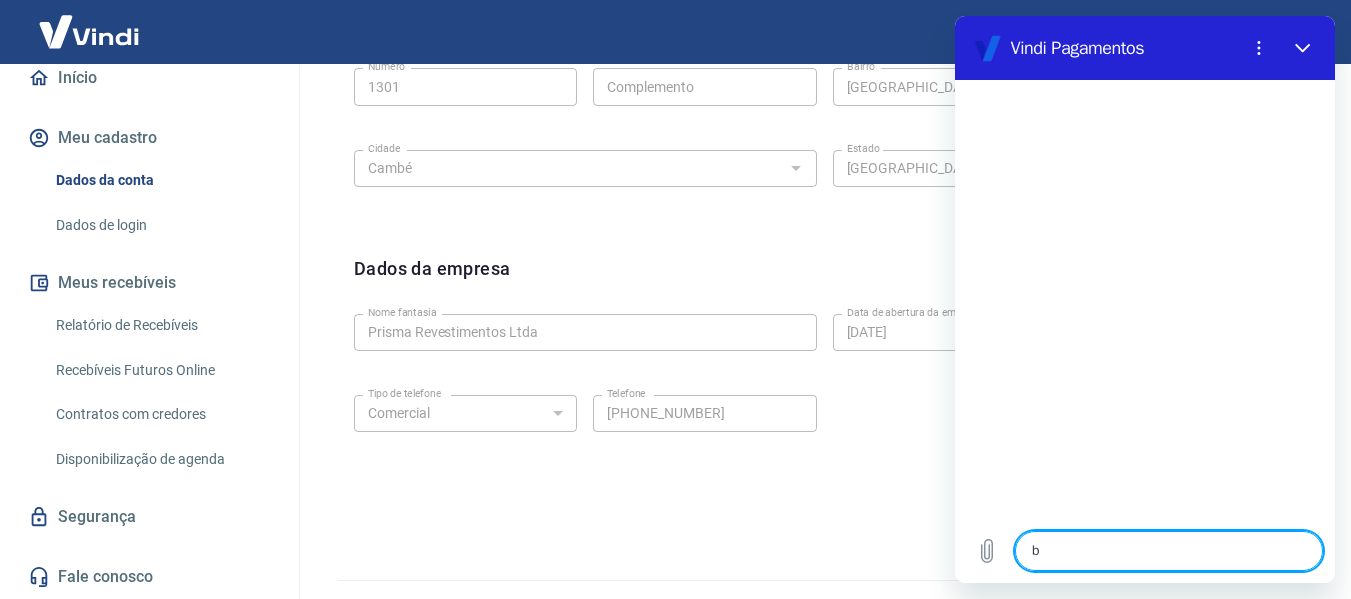 type on "bo" 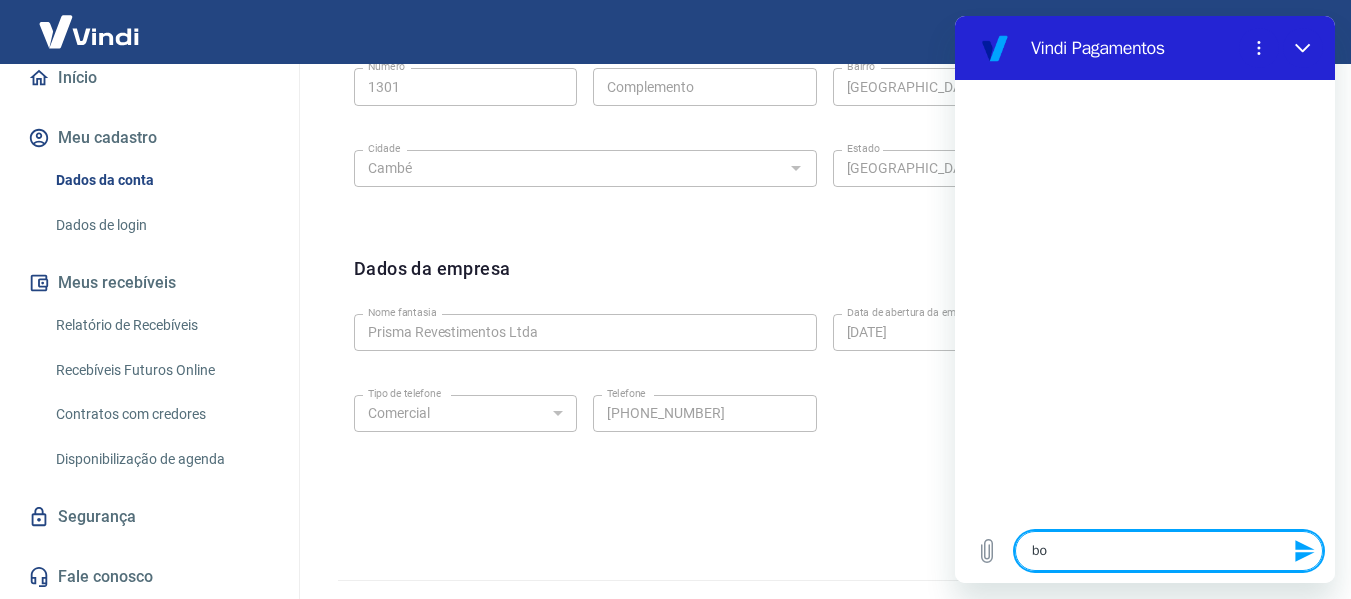 type on "bom" 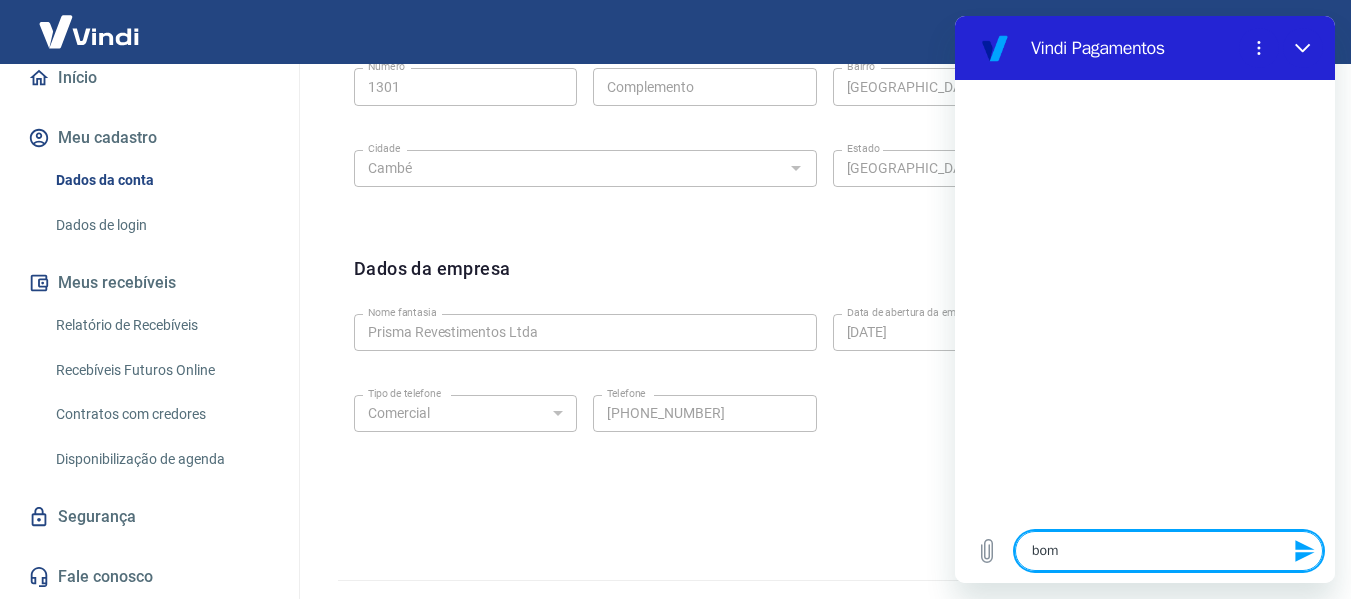 type on "x" 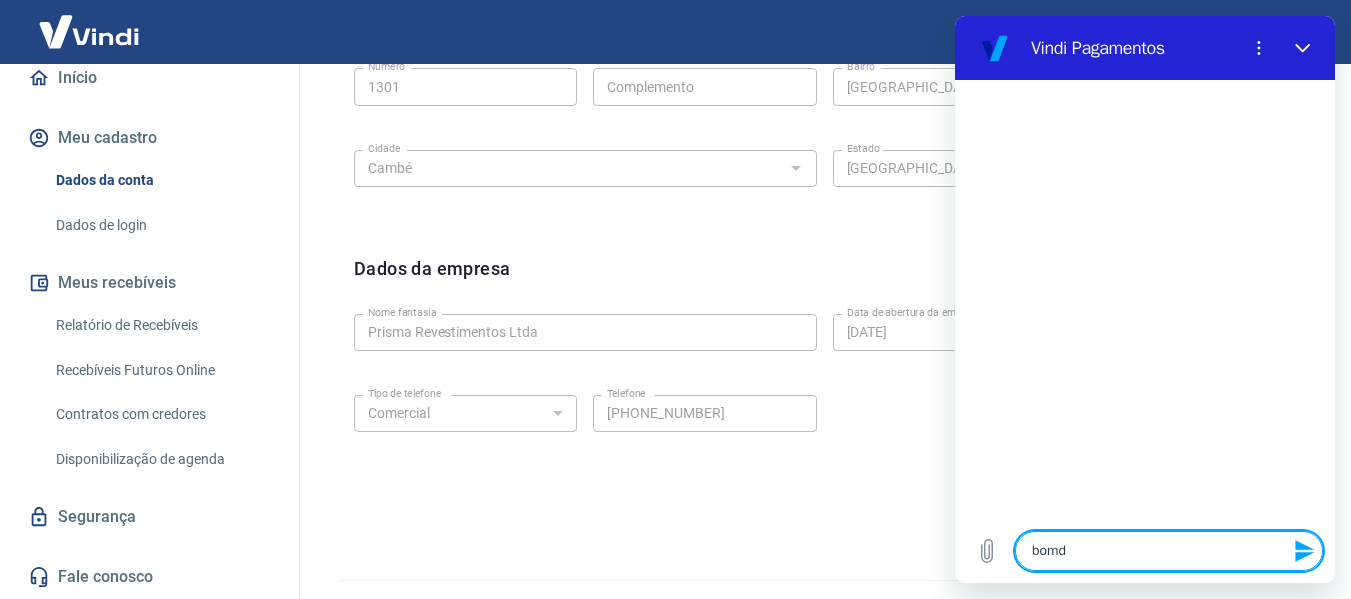 type on "bomdi" 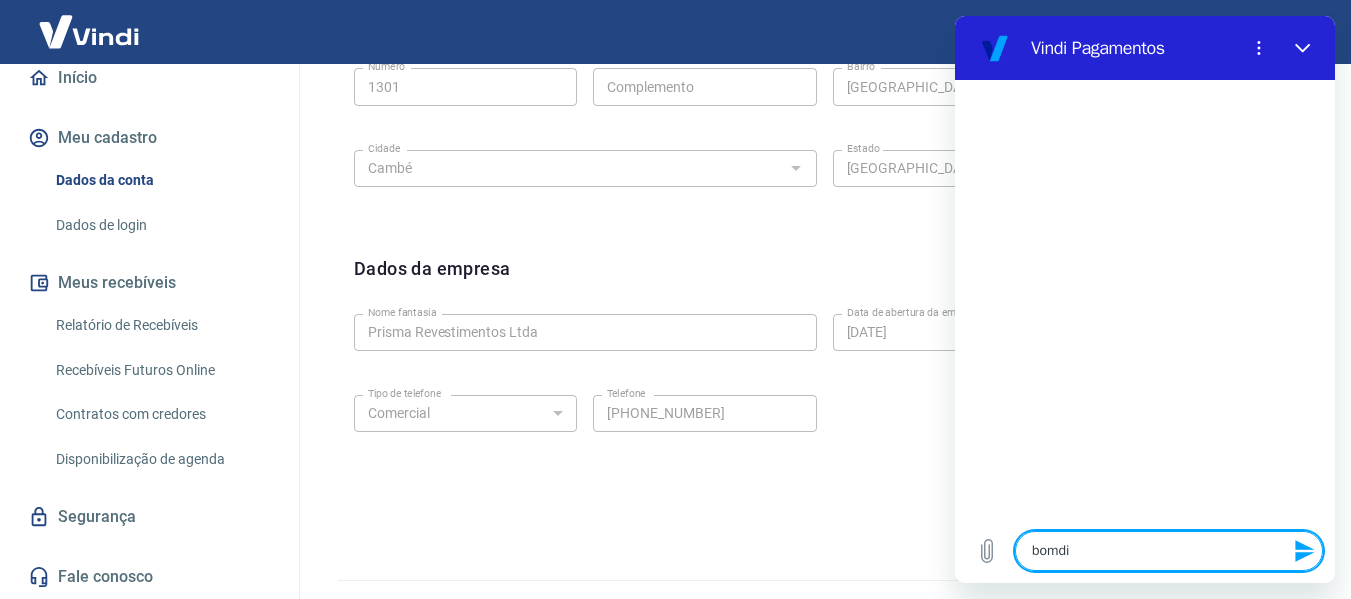 type on "x" 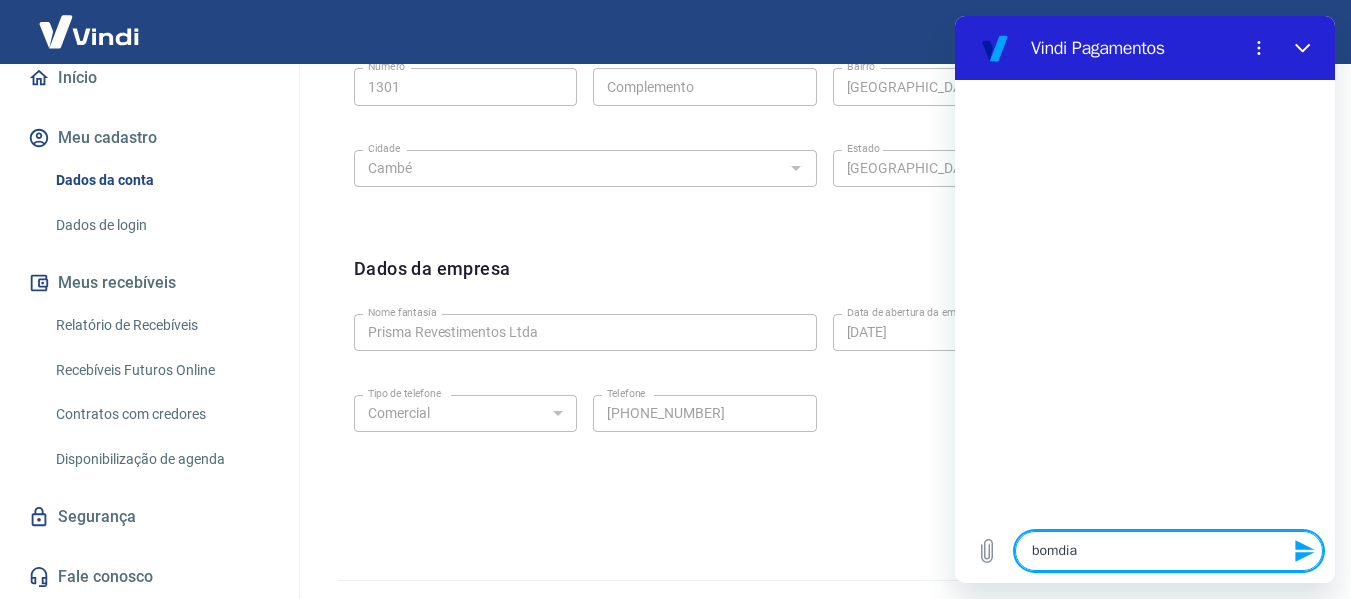 type on "bomdi" 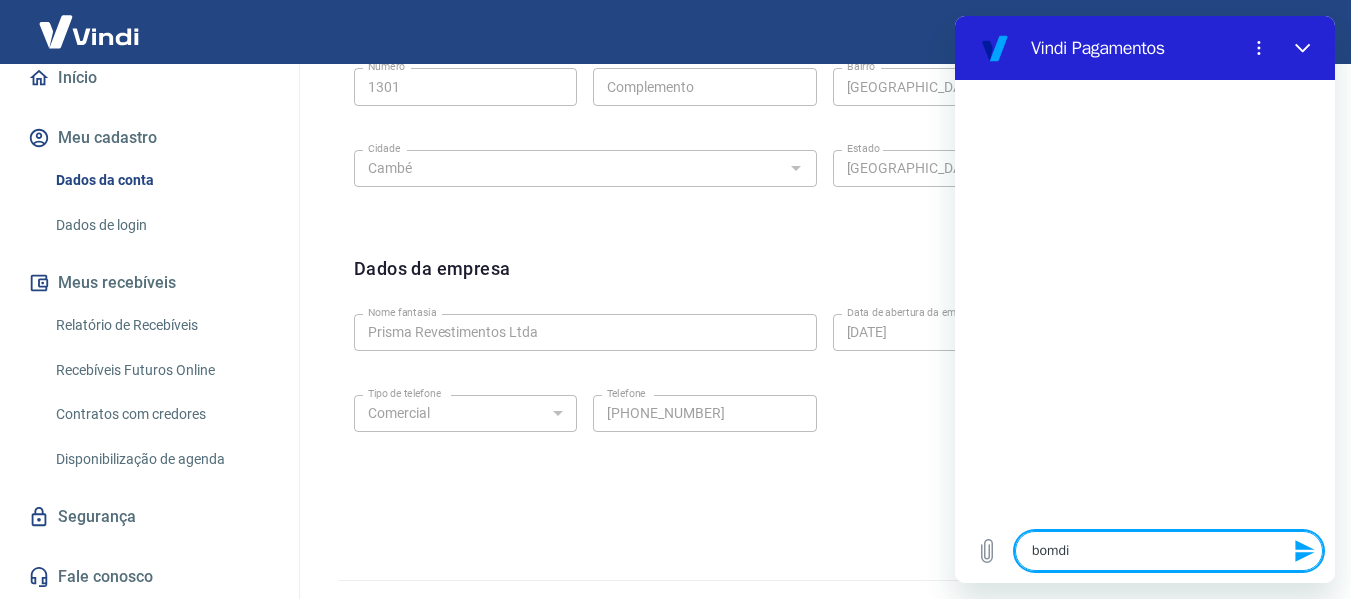 type on "bomd" 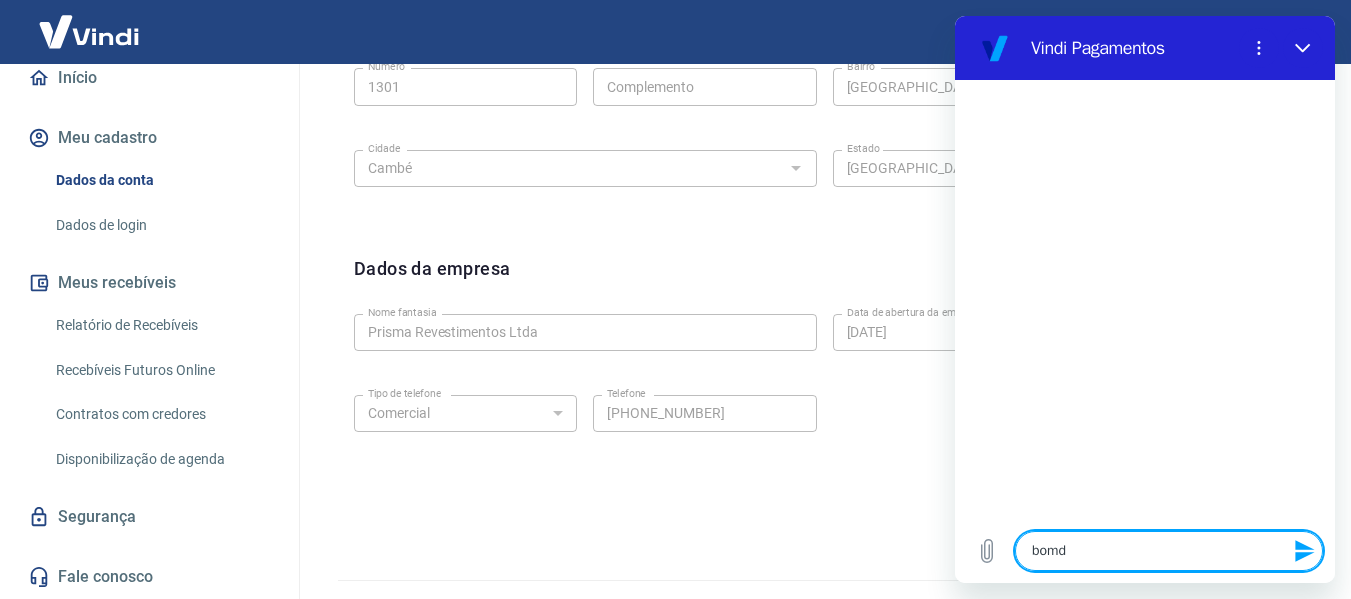 type on "bom" 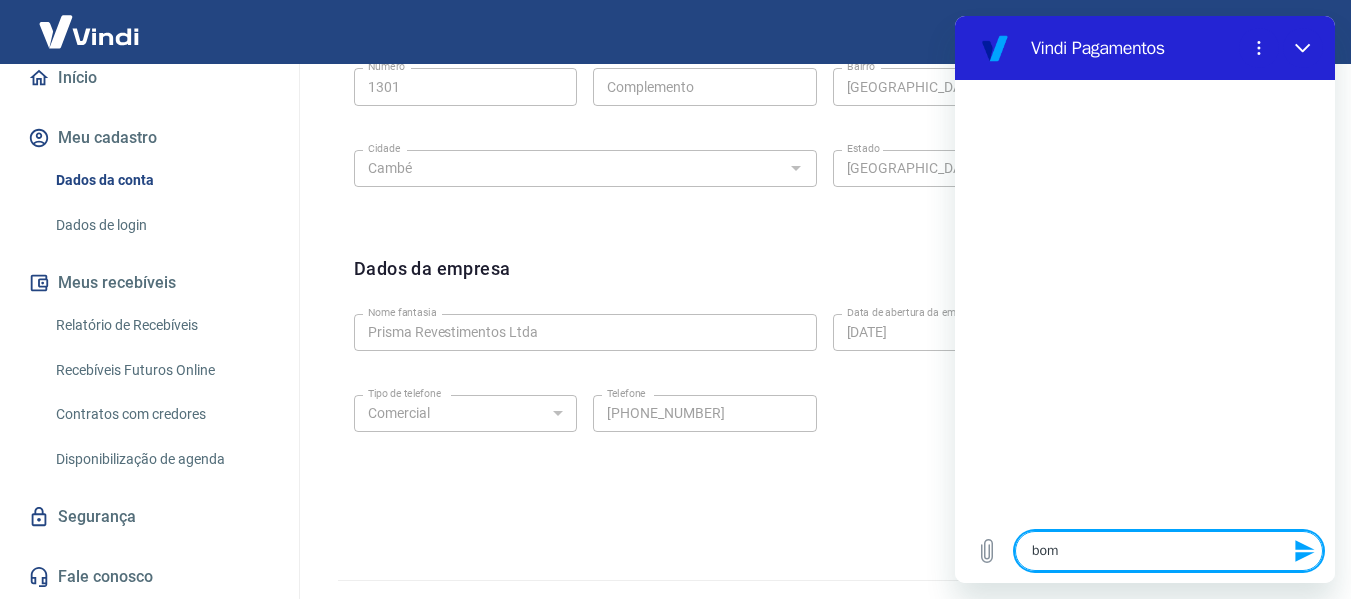 type on "bom" 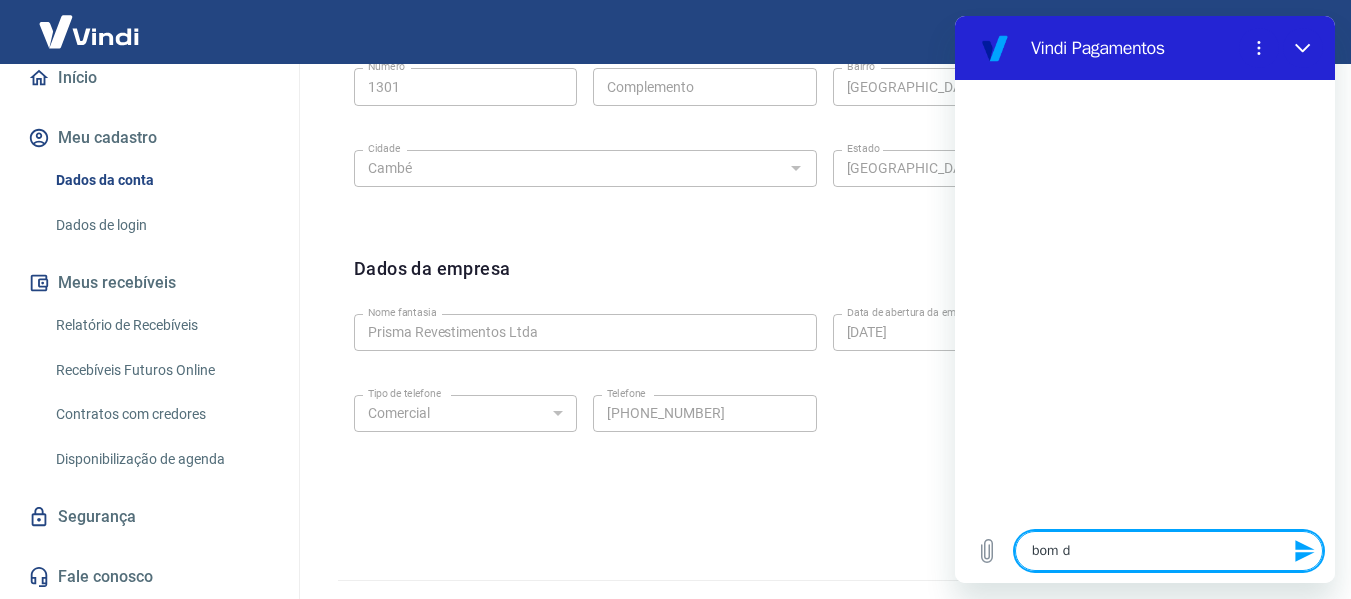 type on "bom di" 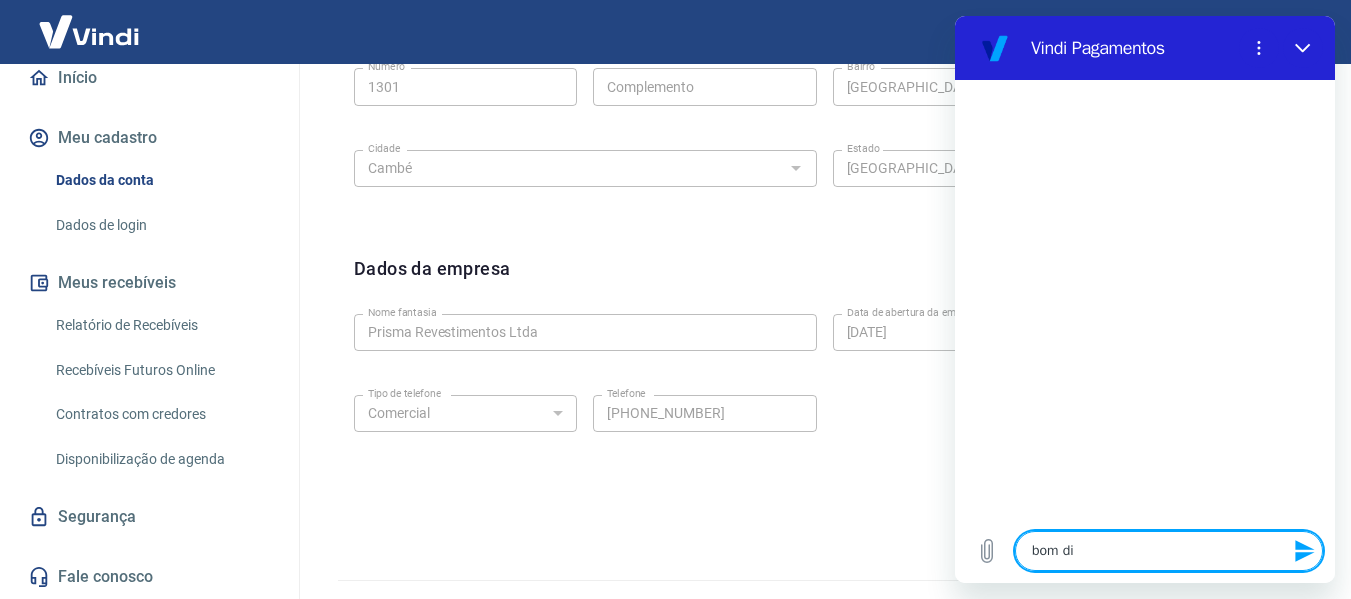 type on "bom dia" 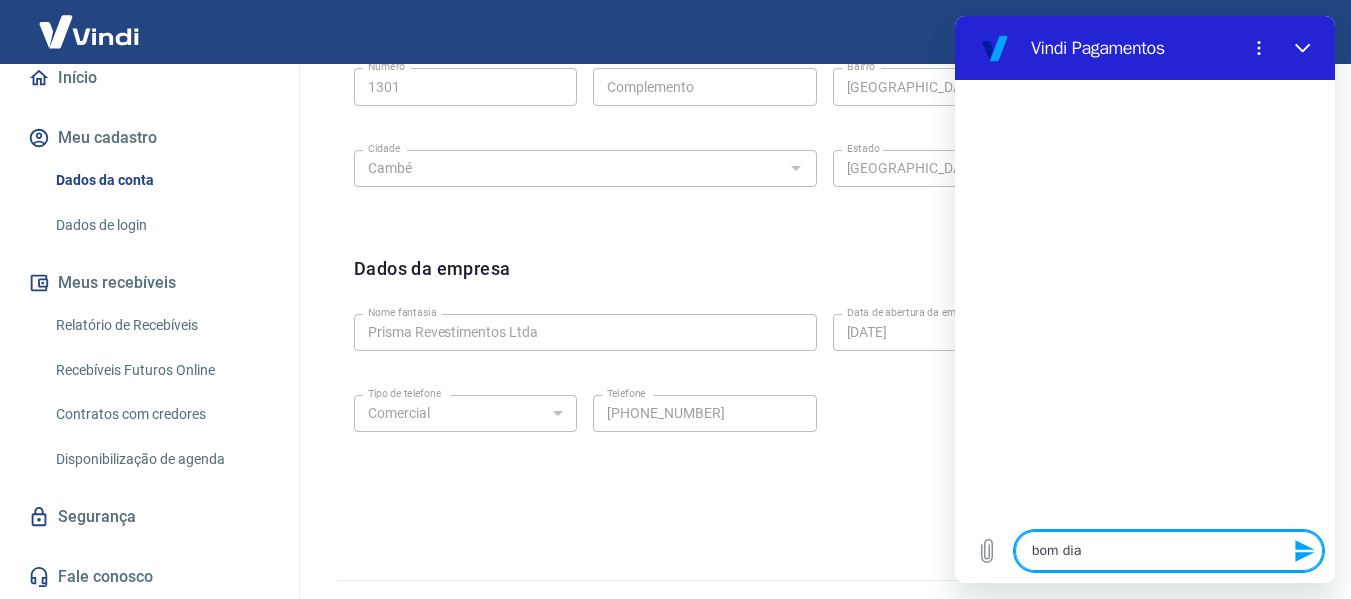 type 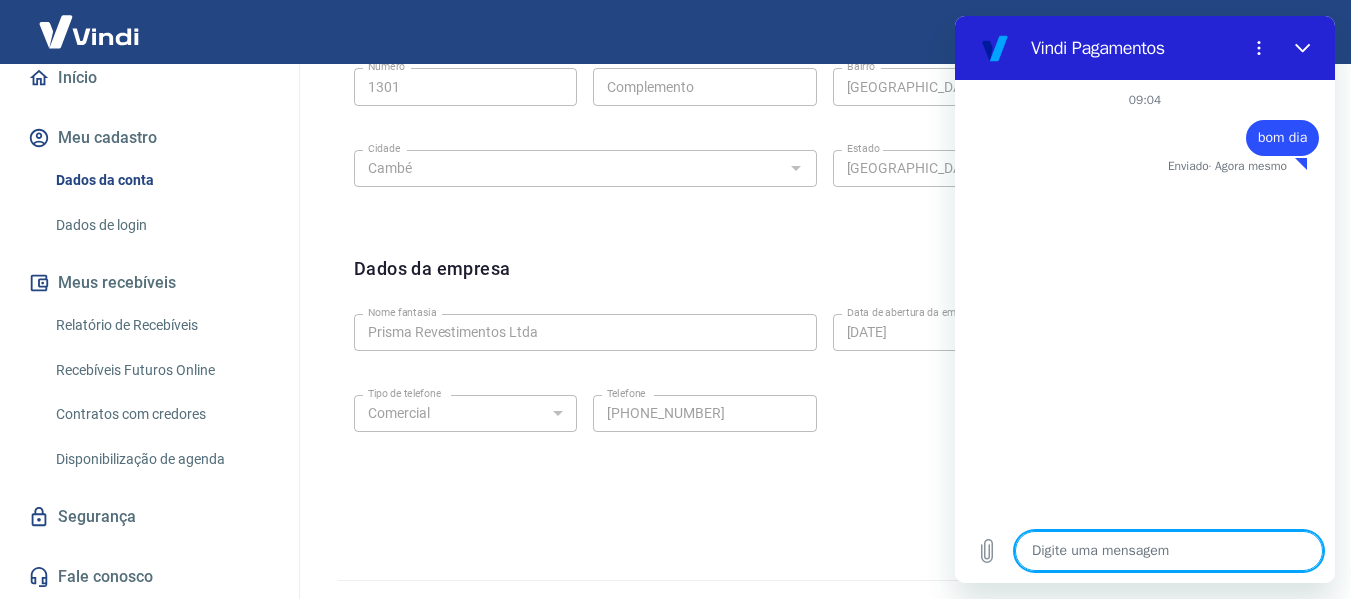 type on "x" 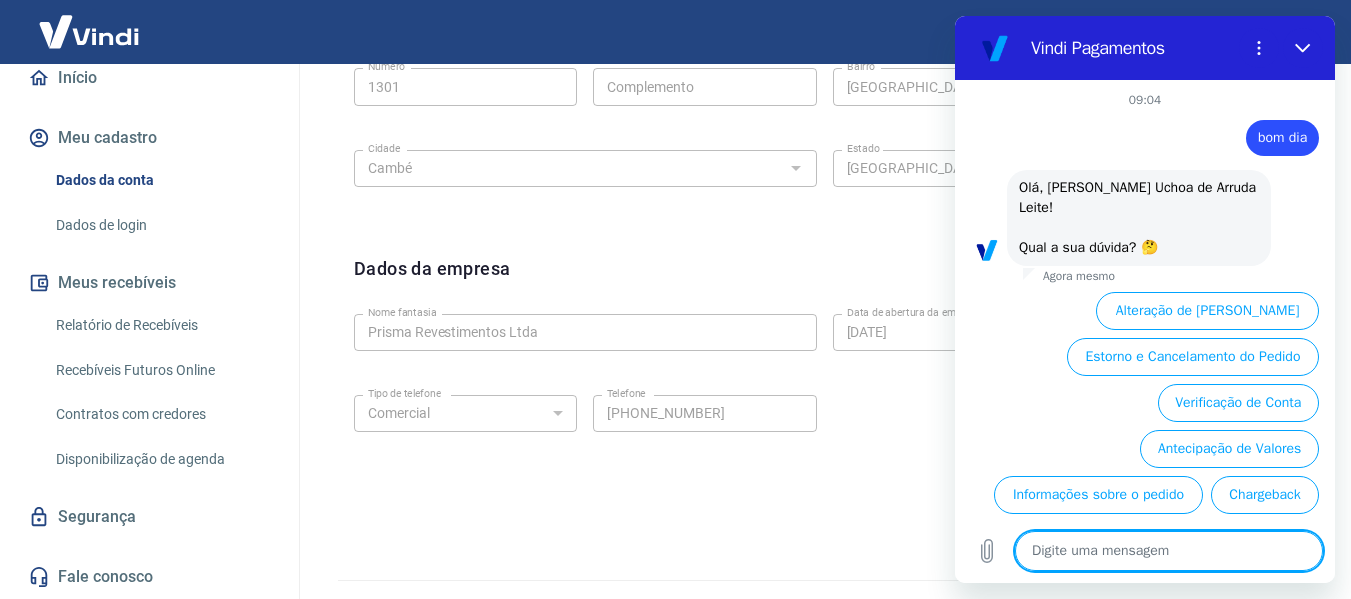 scroll, scrollTop: 92, scrollLeft: 0, axis: vertical 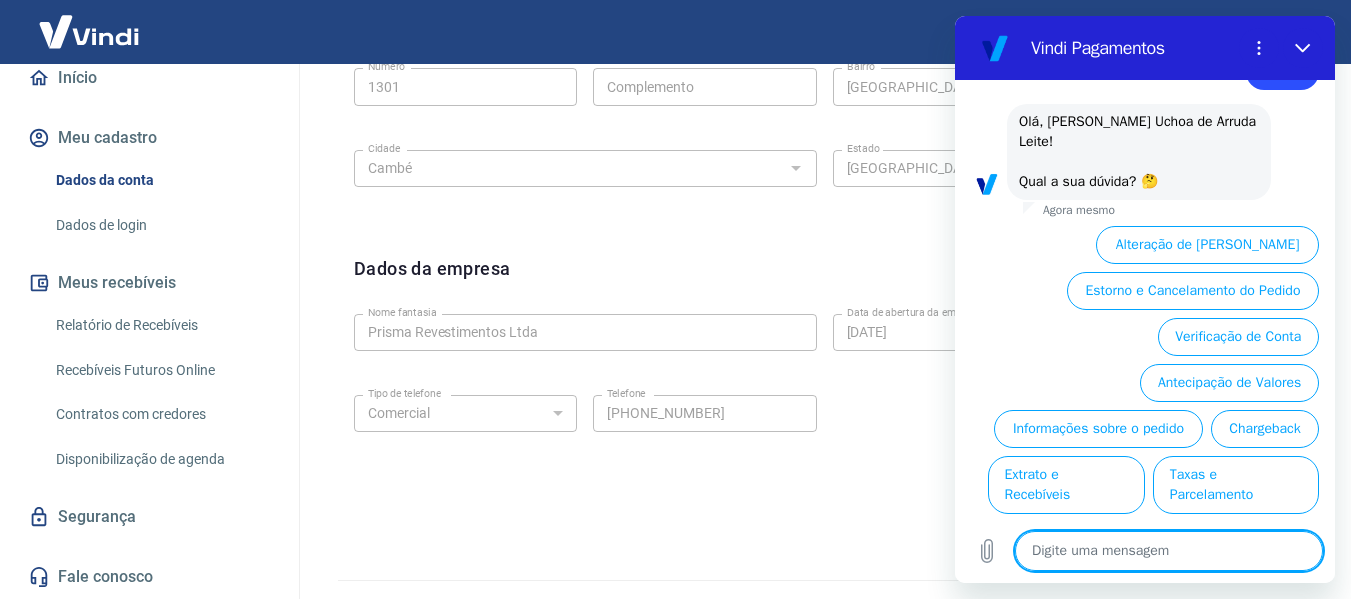 type on "t" 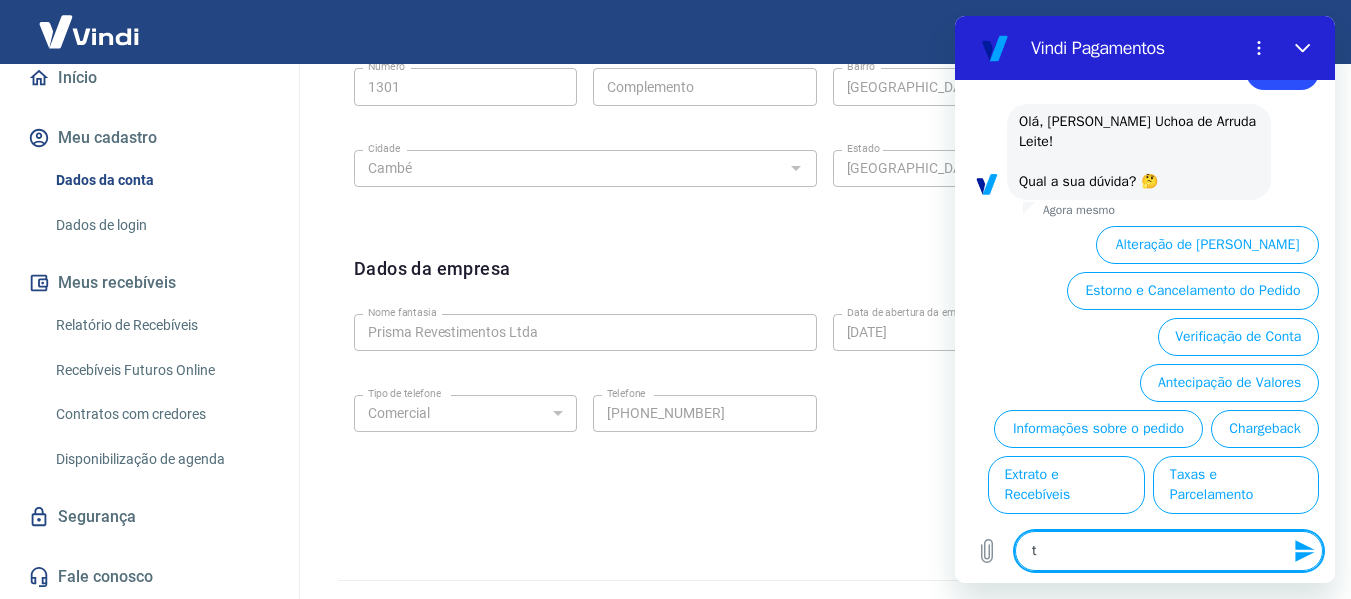 type on "ta" 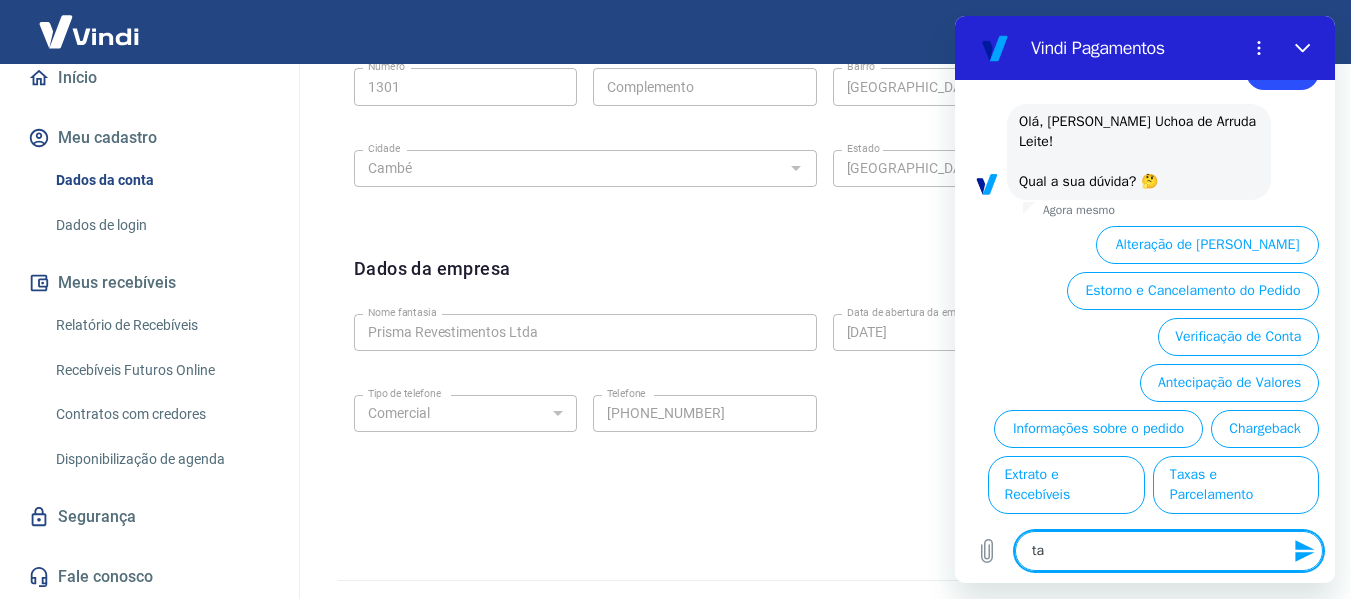 type on "tax" 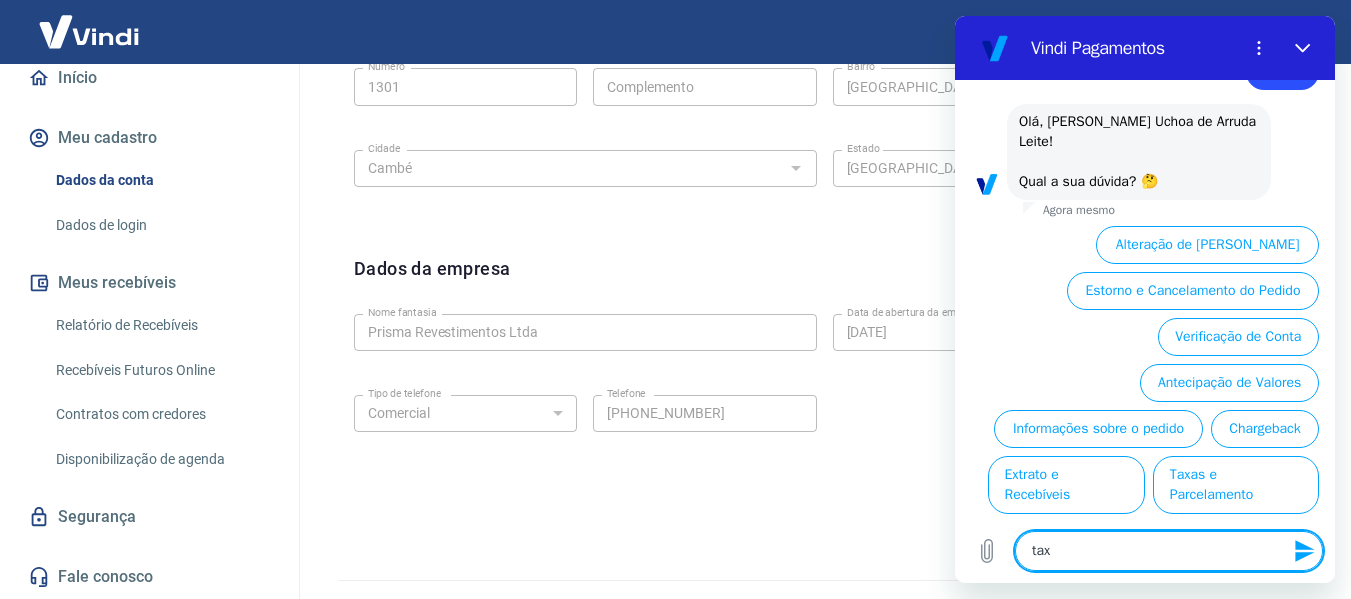 type on "taxa" 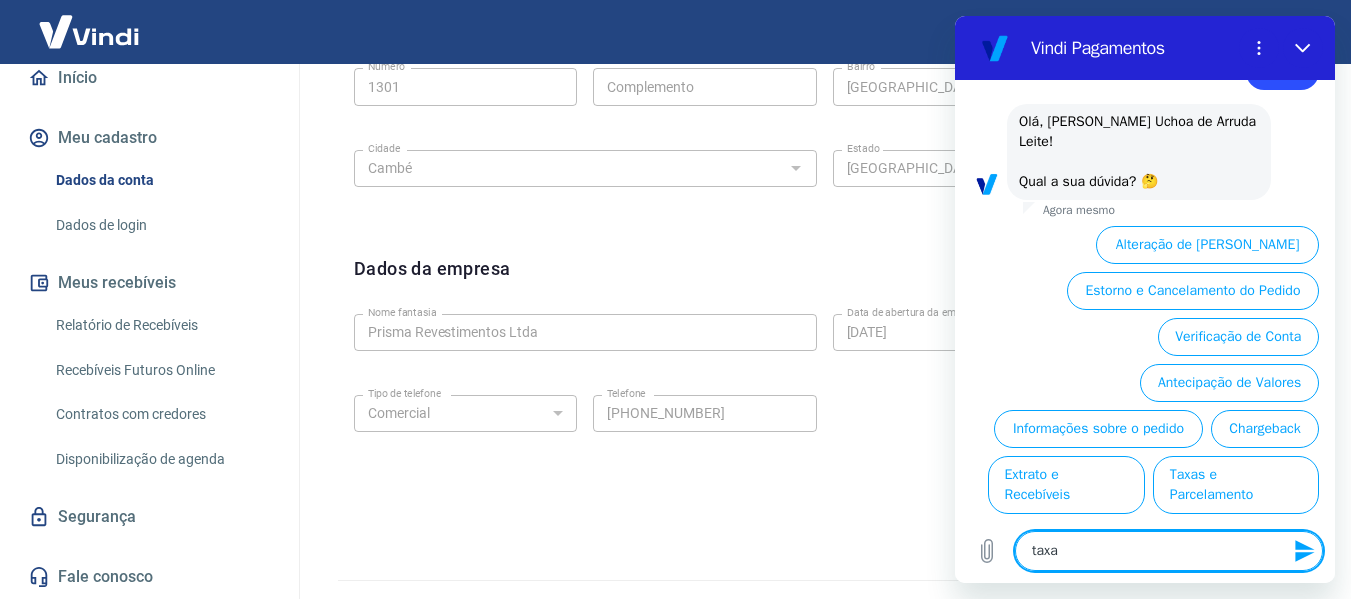 type on "taxas" 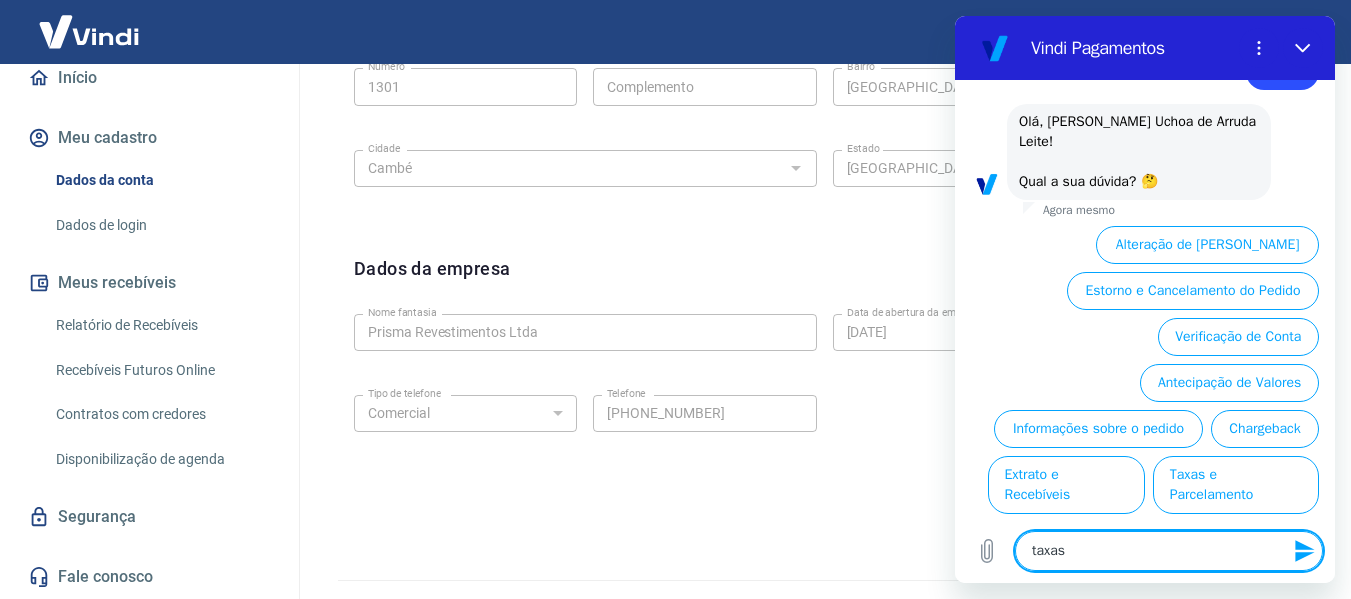 type on "taxas" 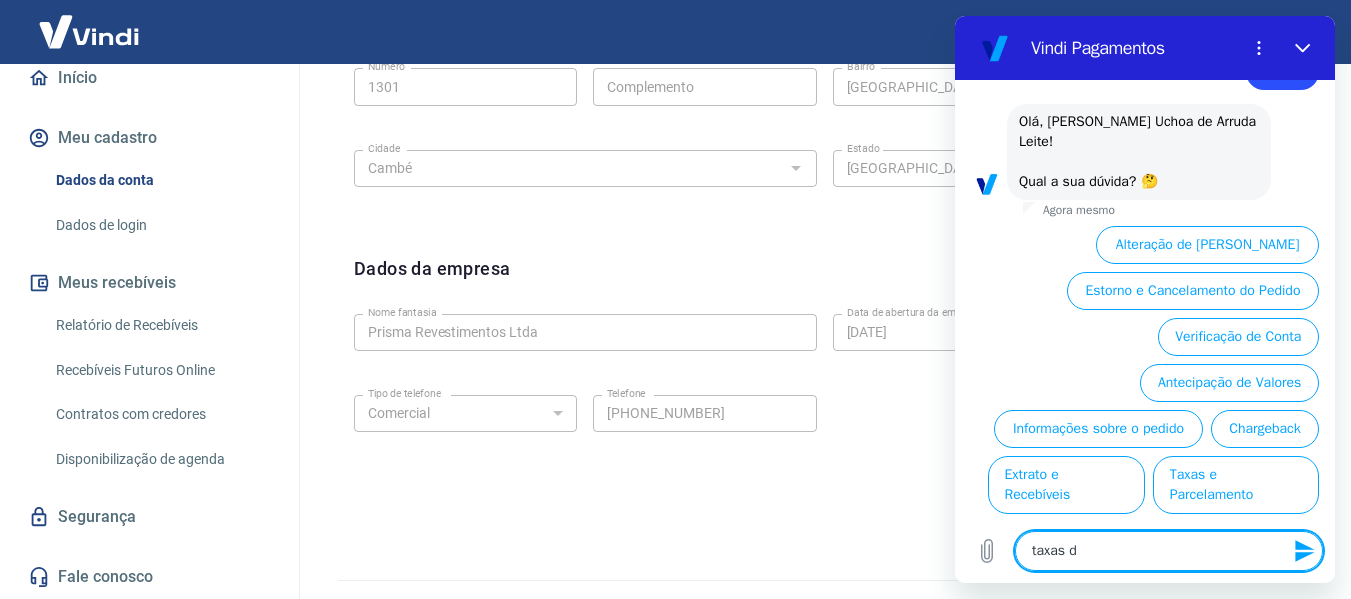 type on "taxas de" 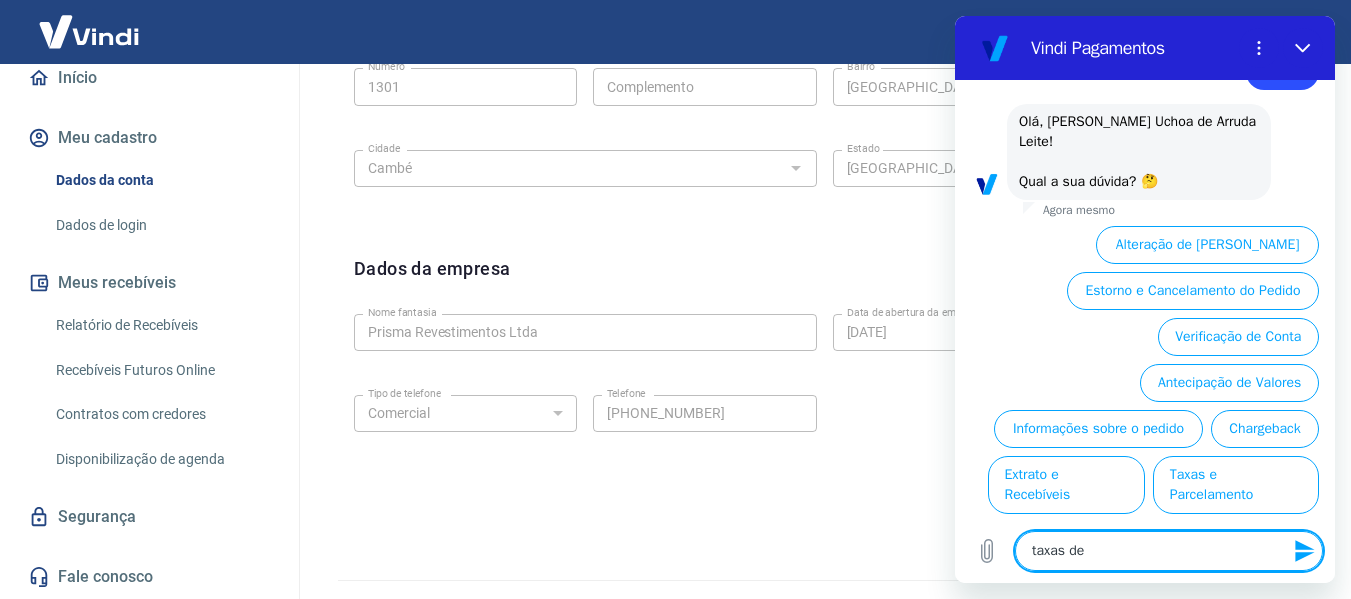 type on "x" 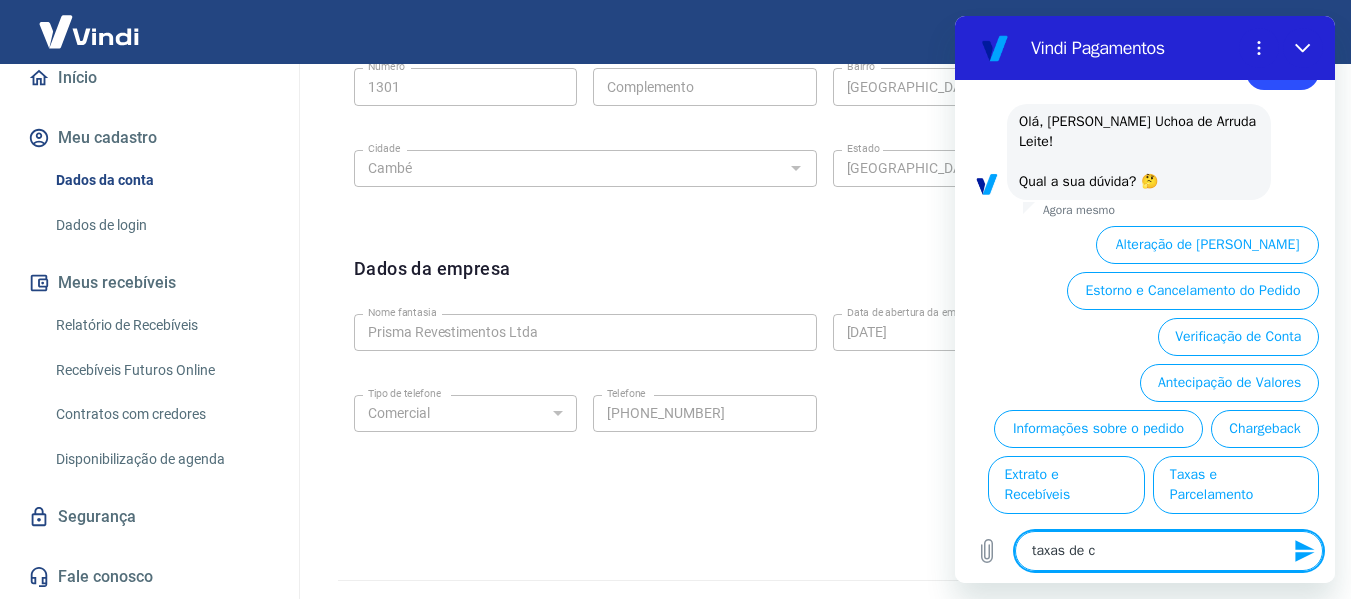 type on "taxas de ca" 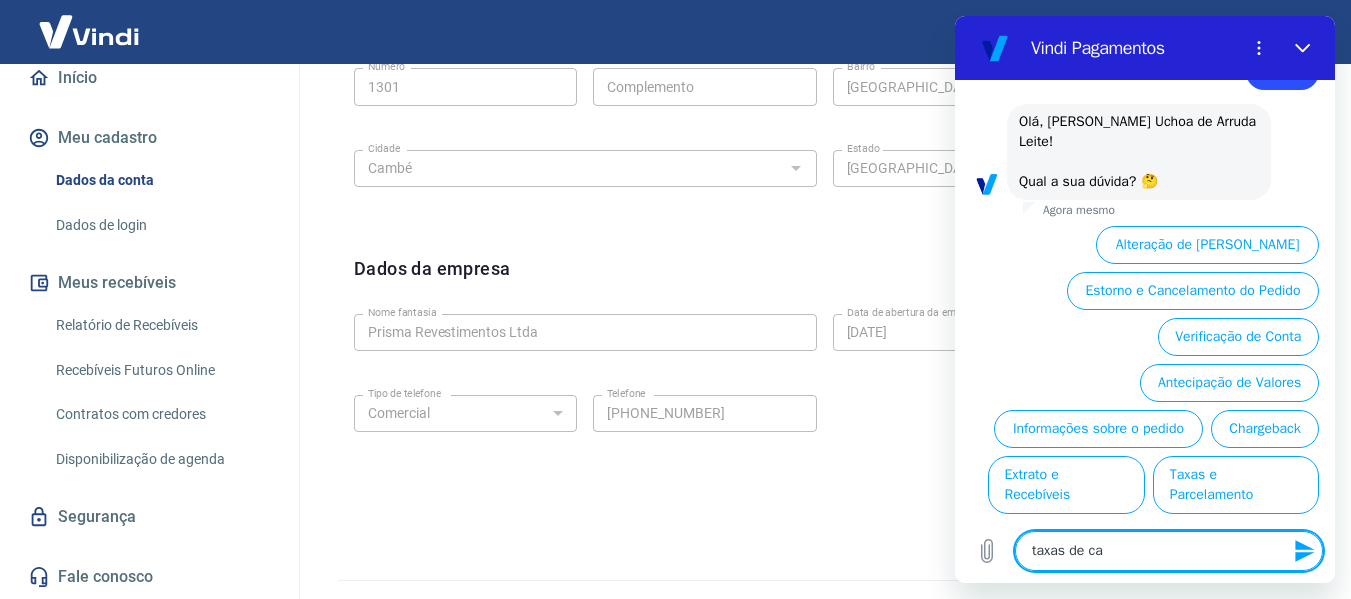 type on "taxas de cas" 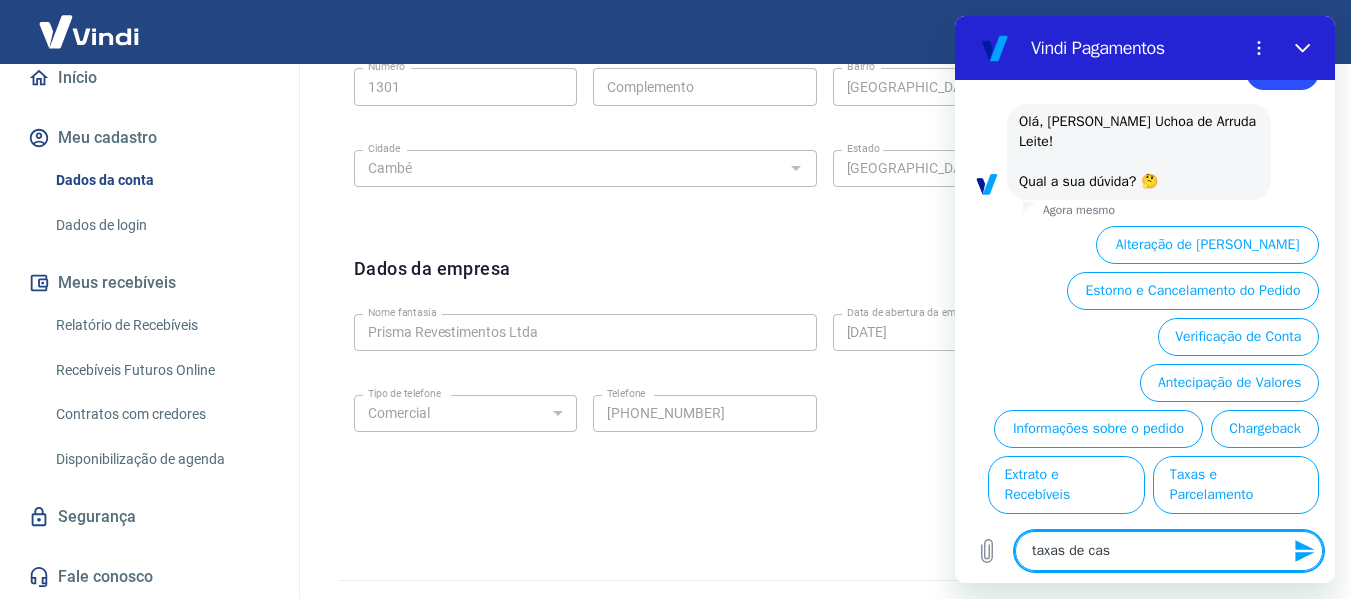 type on "taxas de casr" 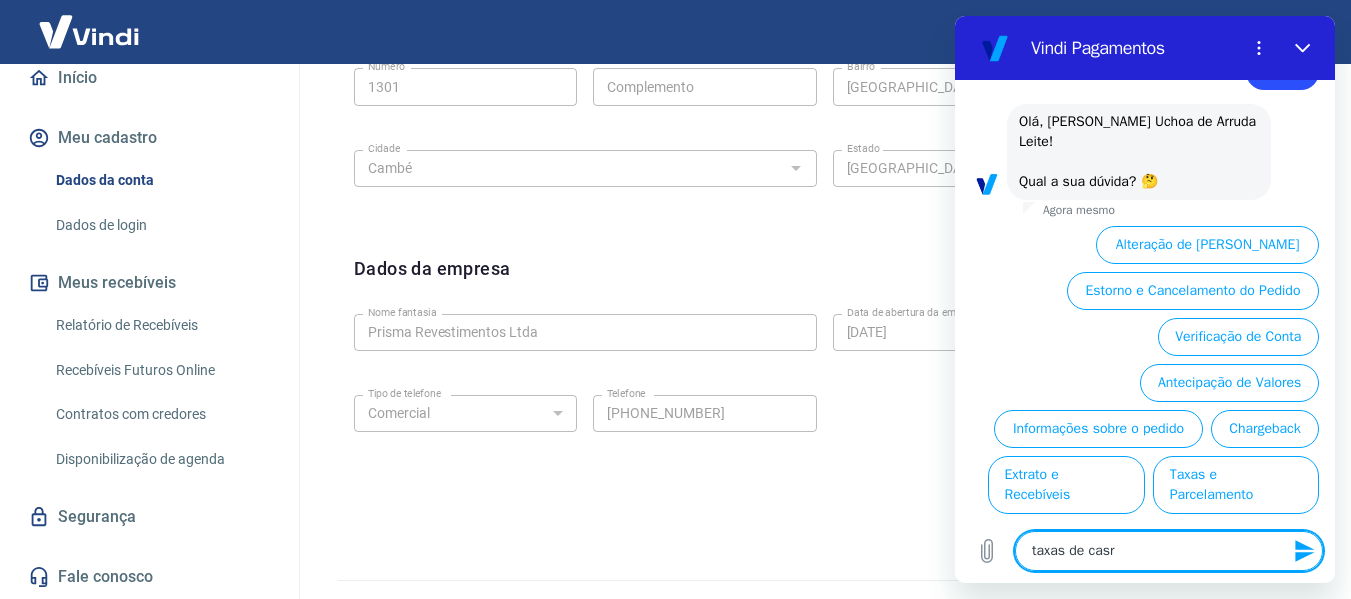 type on "taxas de casrt" 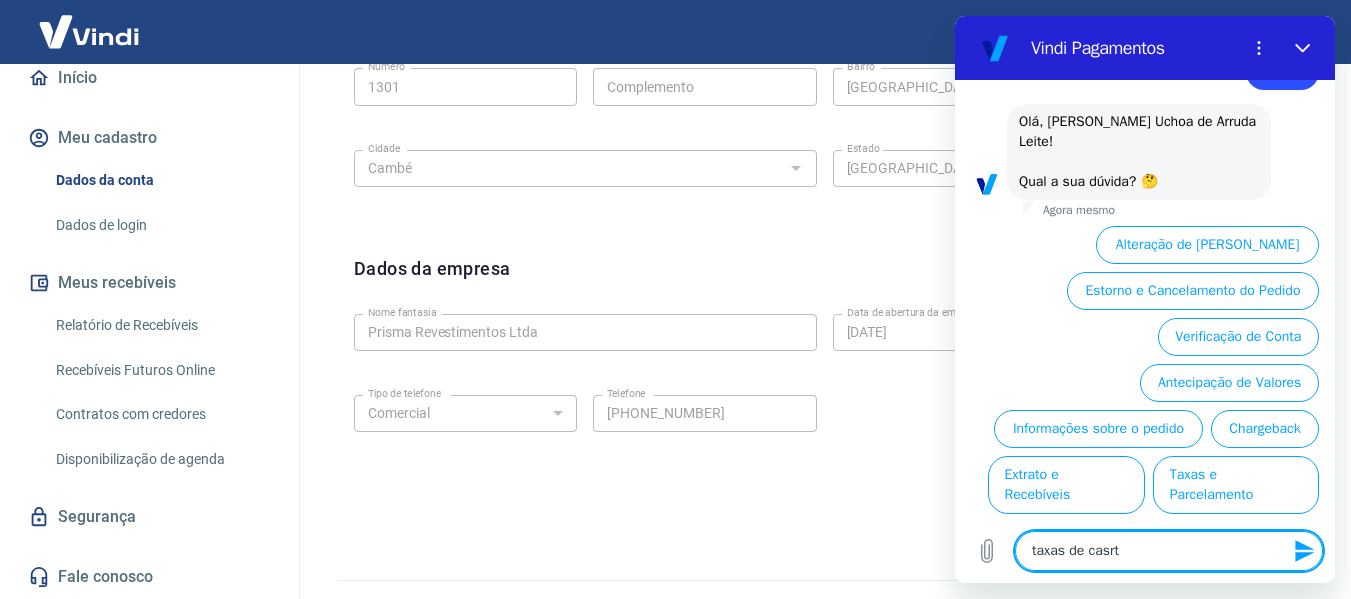 type on "taxas de casrtã" 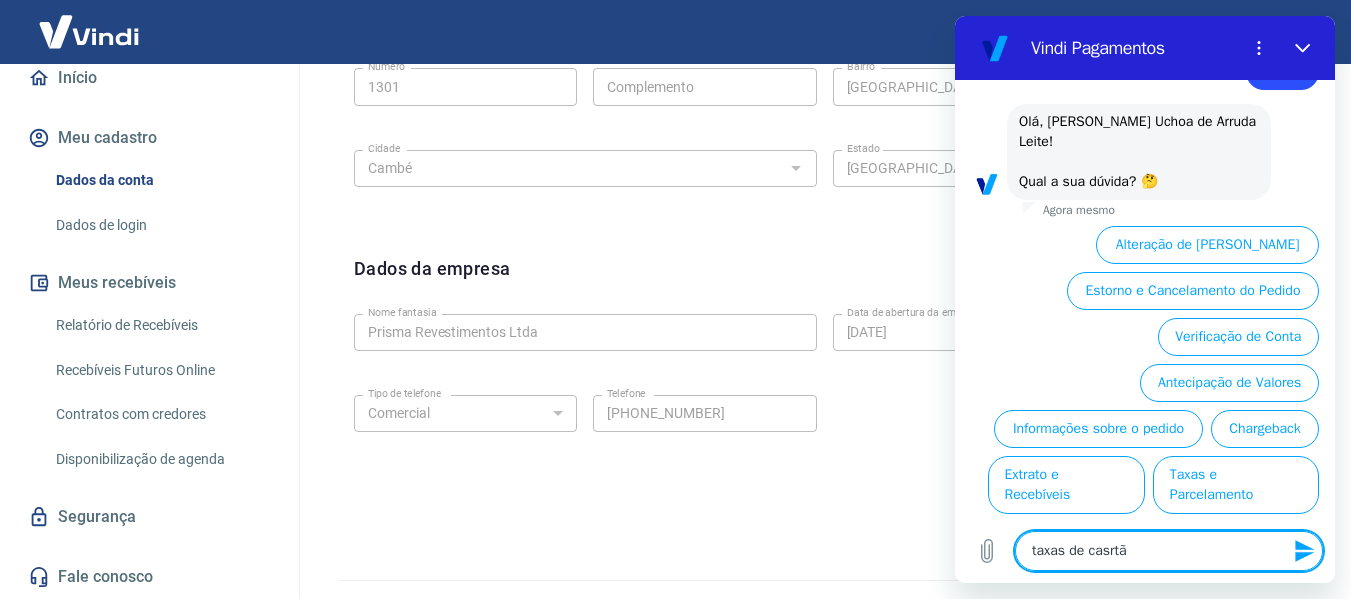 type on "taxas de casrt" 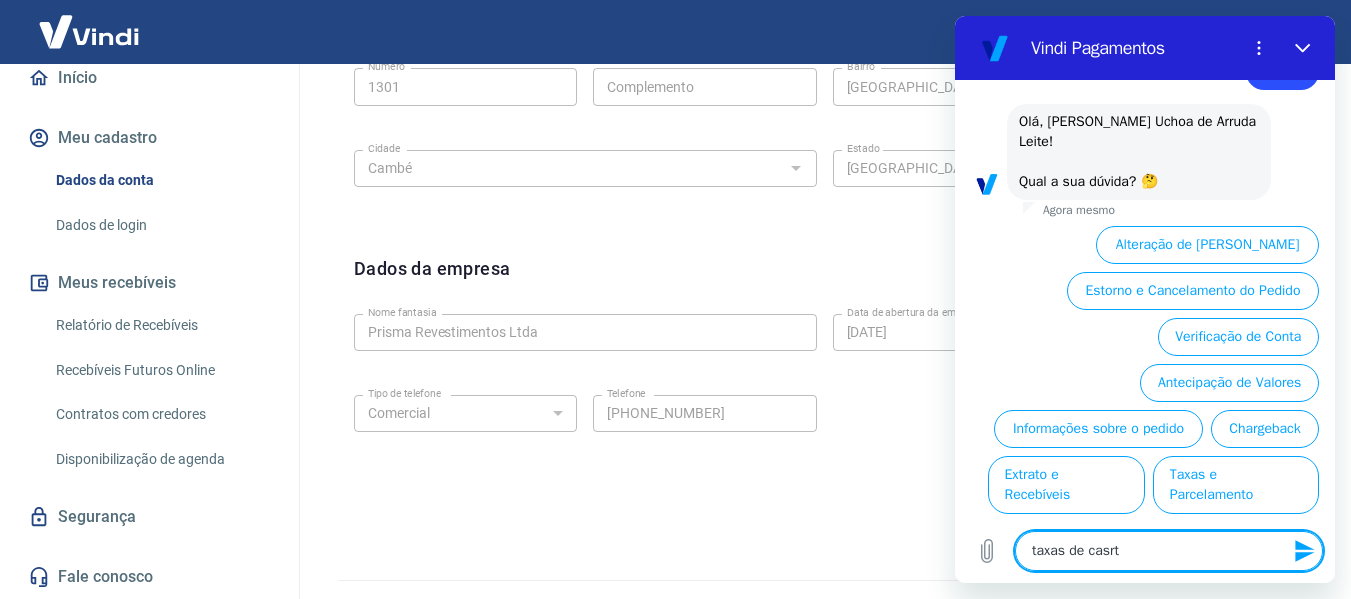 type on "taxas de casr" 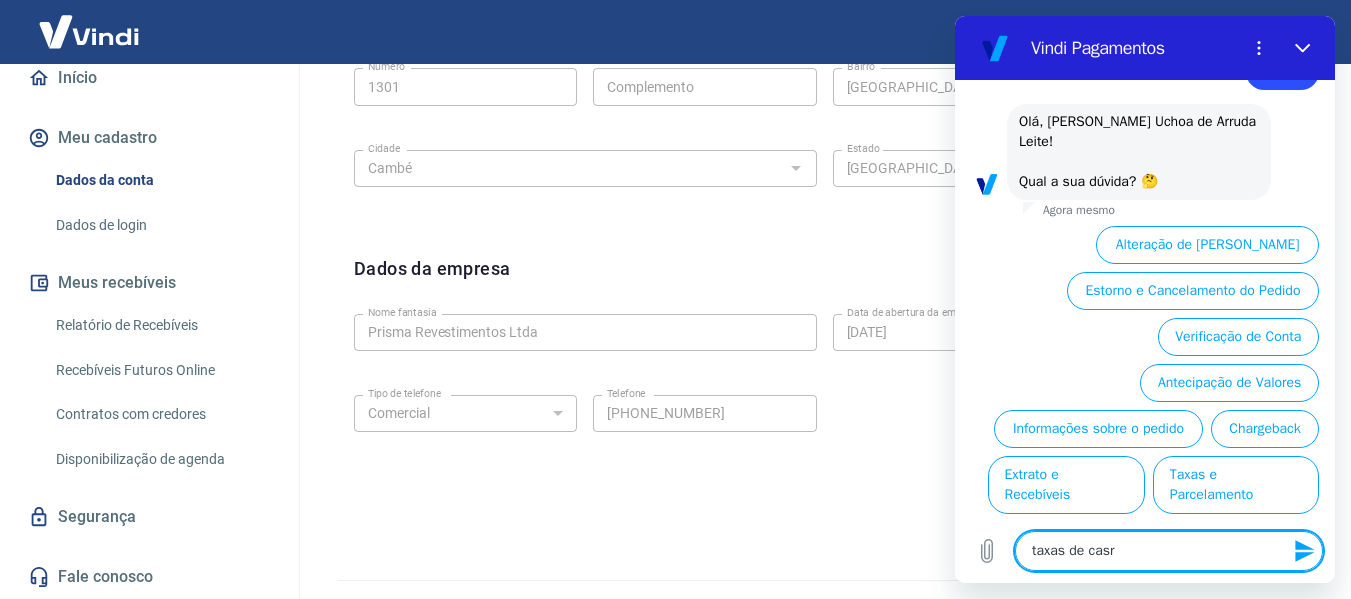 type on "taxas de cas" 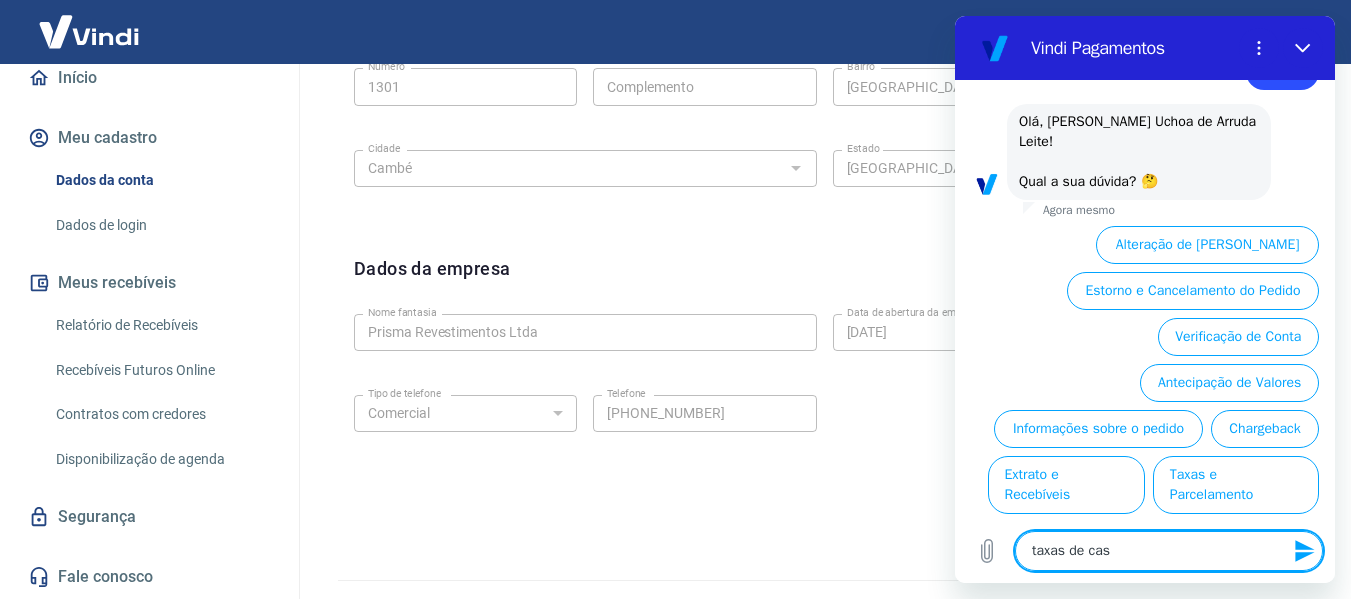 type on "taxas de ca" 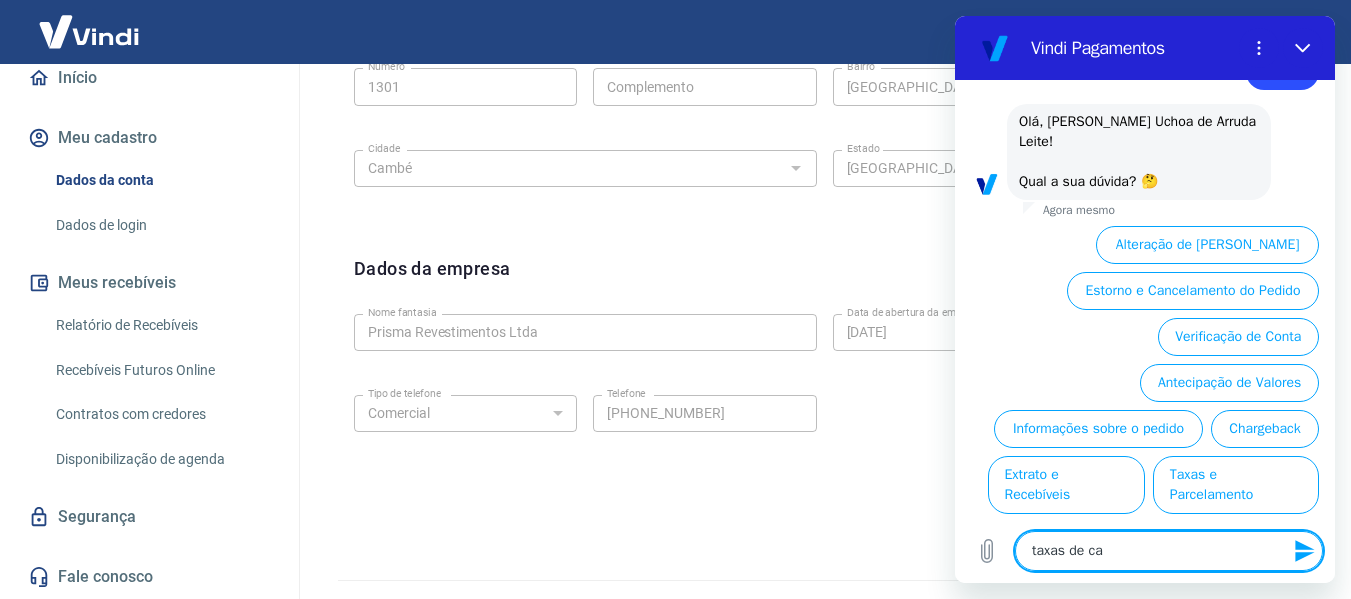 type on "taxas de car" 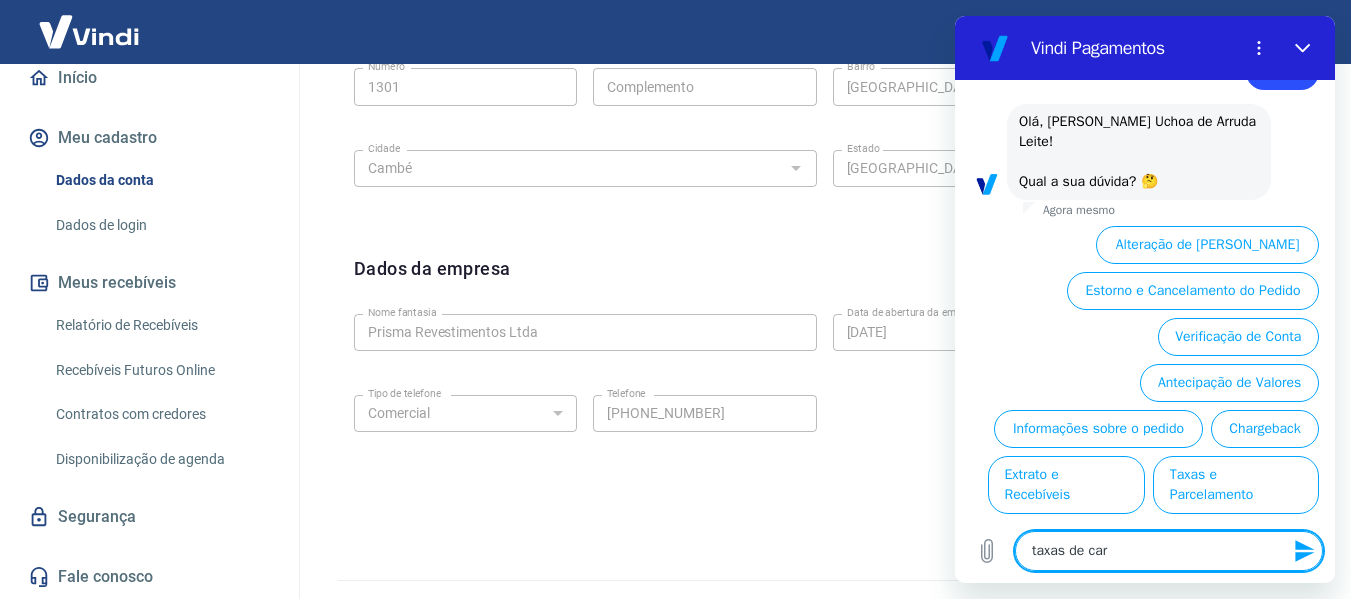 type on "taxas de cart" 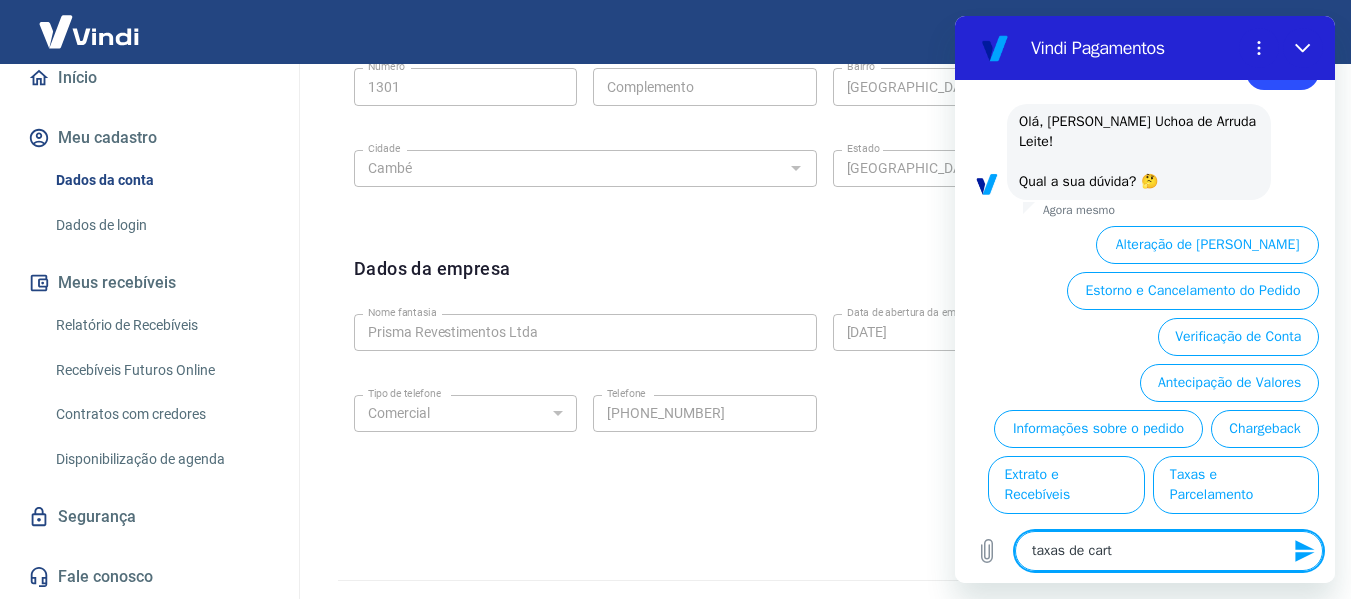 type on "taxas de cartã" 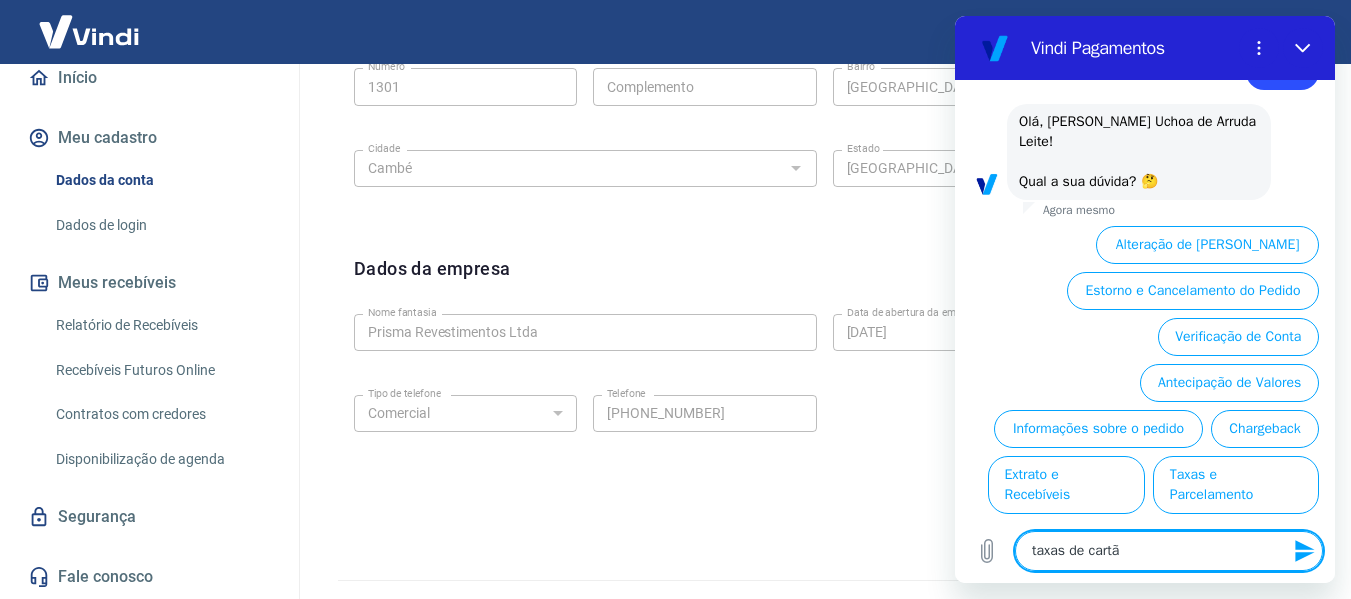 type on "taxas de cartão" 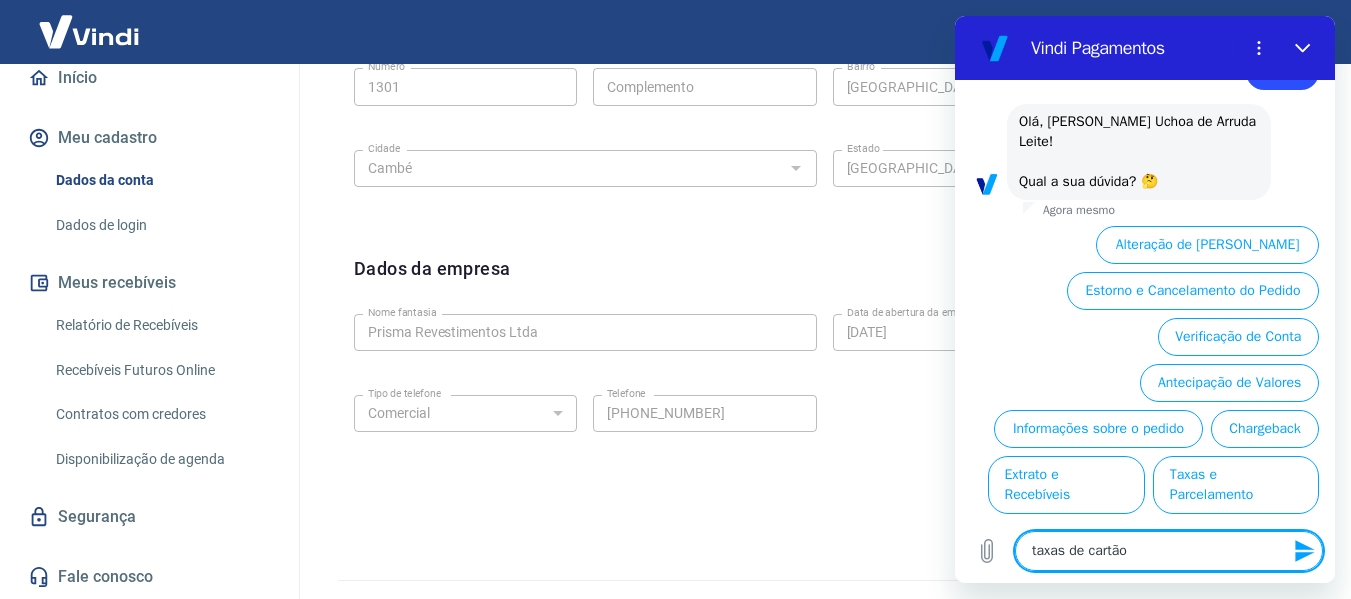 type on "x" 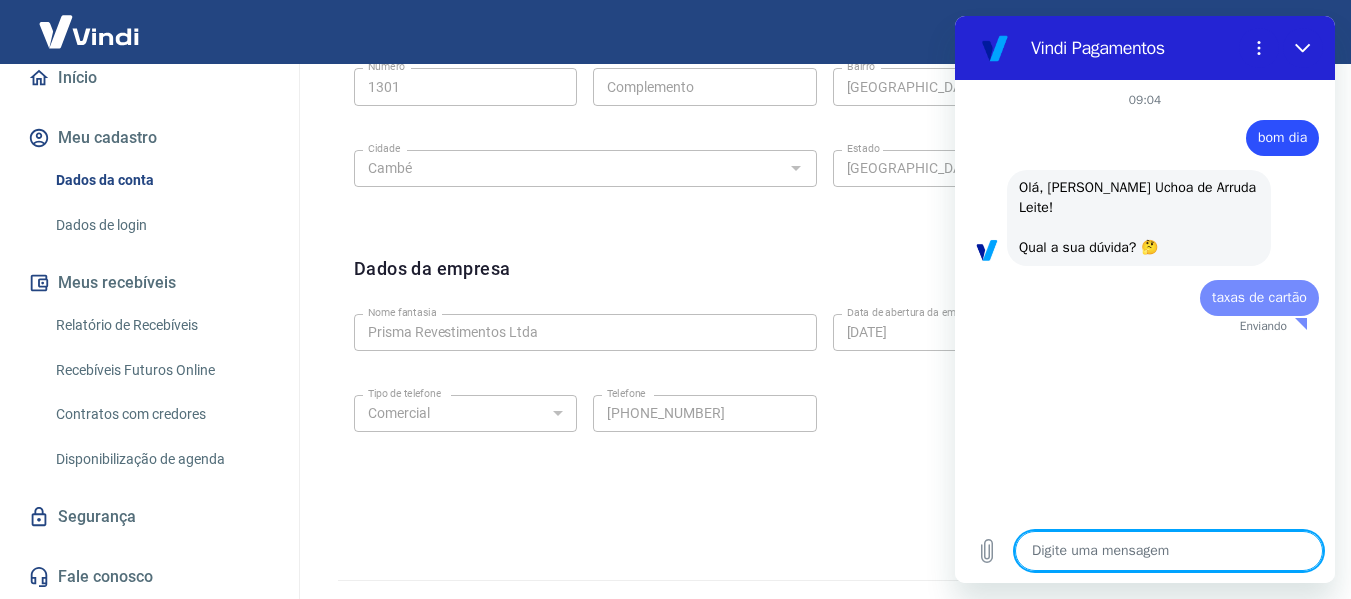 scroll, scrollTop: 0, scrollLeft: 0, axis: both 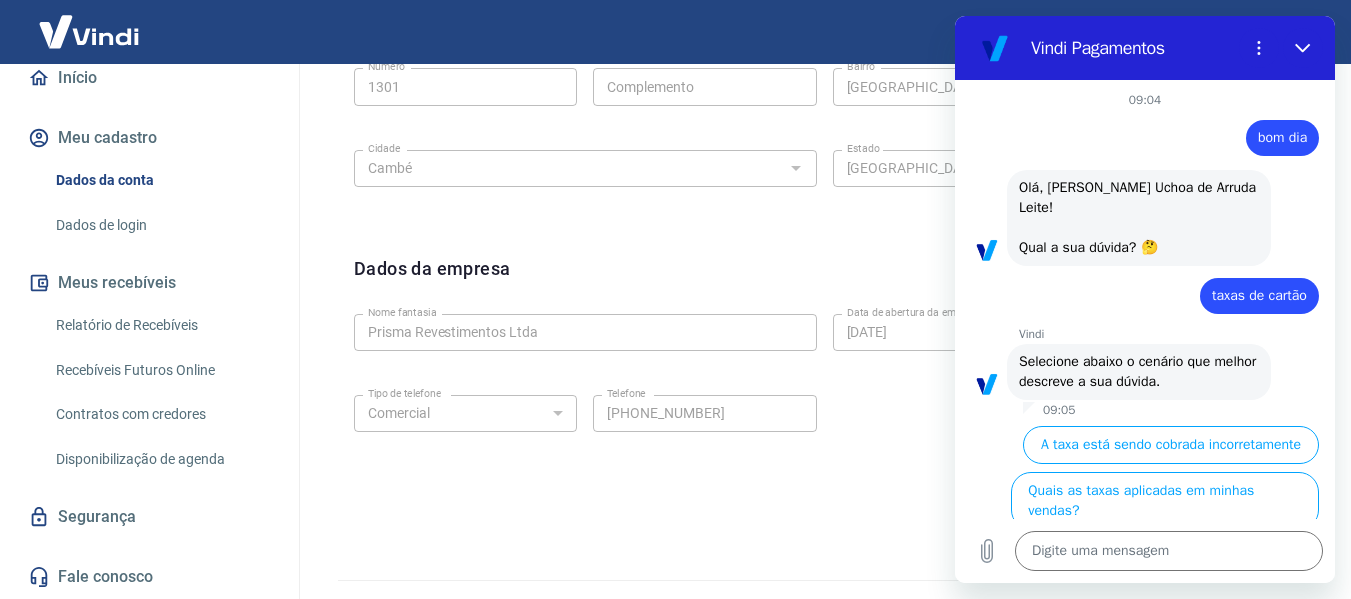 type on "x" 